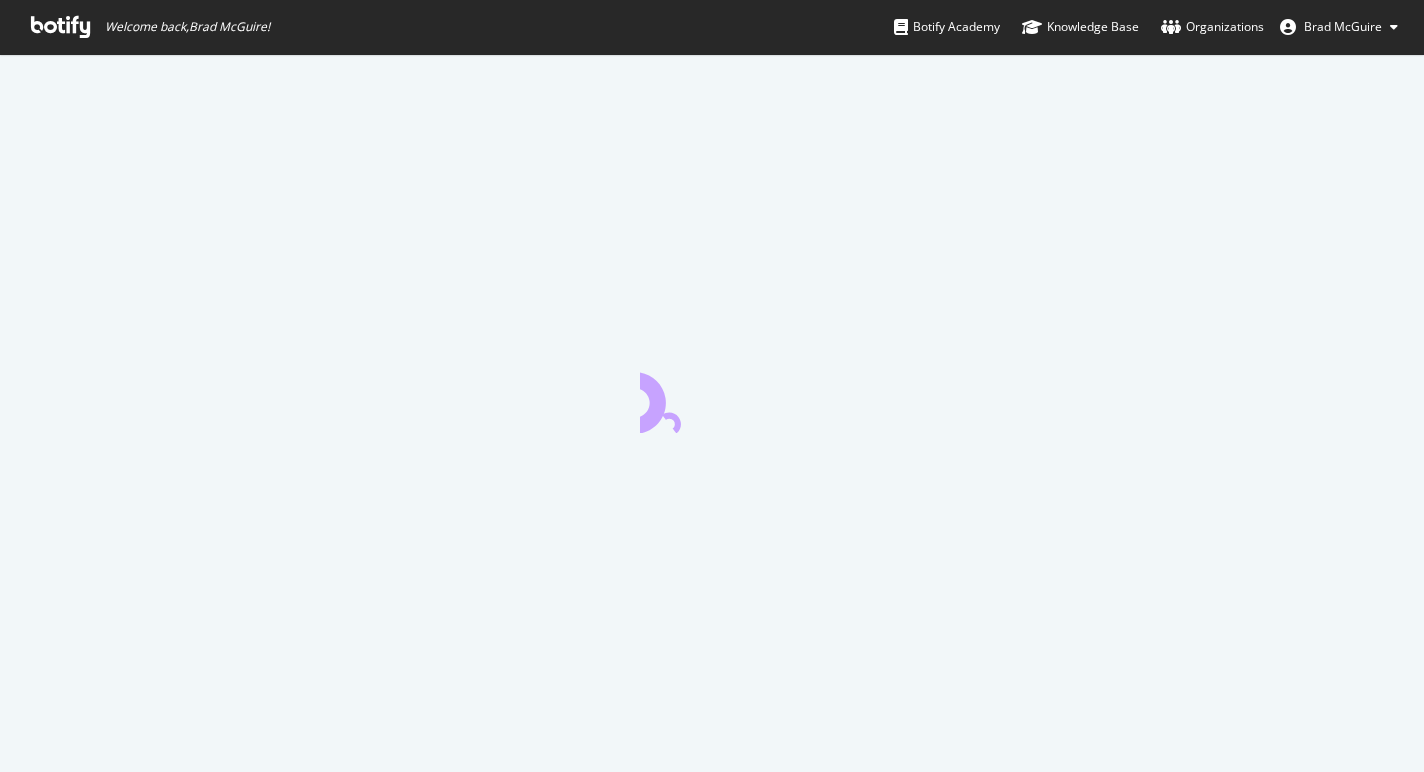 scroll, scrollTop: 0, scrollLeft: 0, axis: both 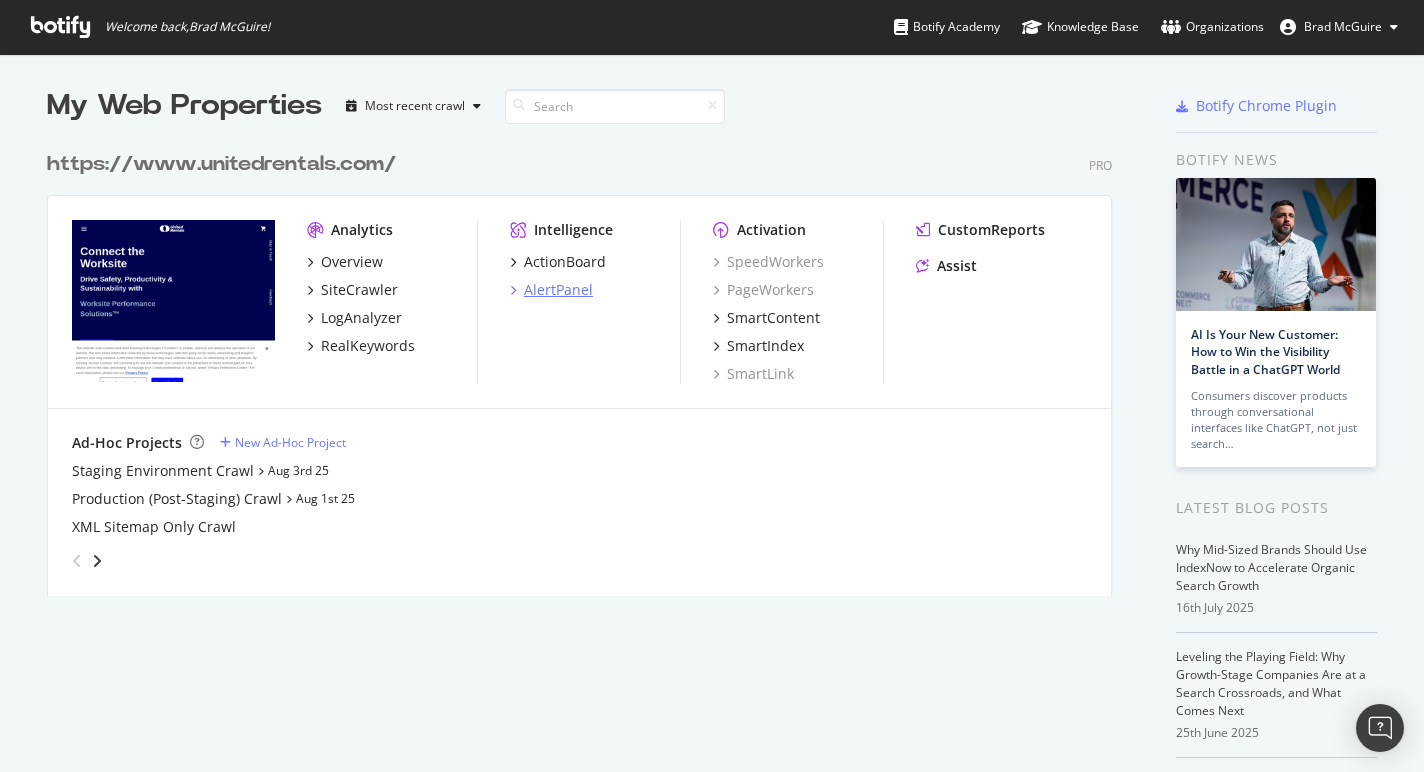 click on "AlertPanel" at bounding box center [558, 290] 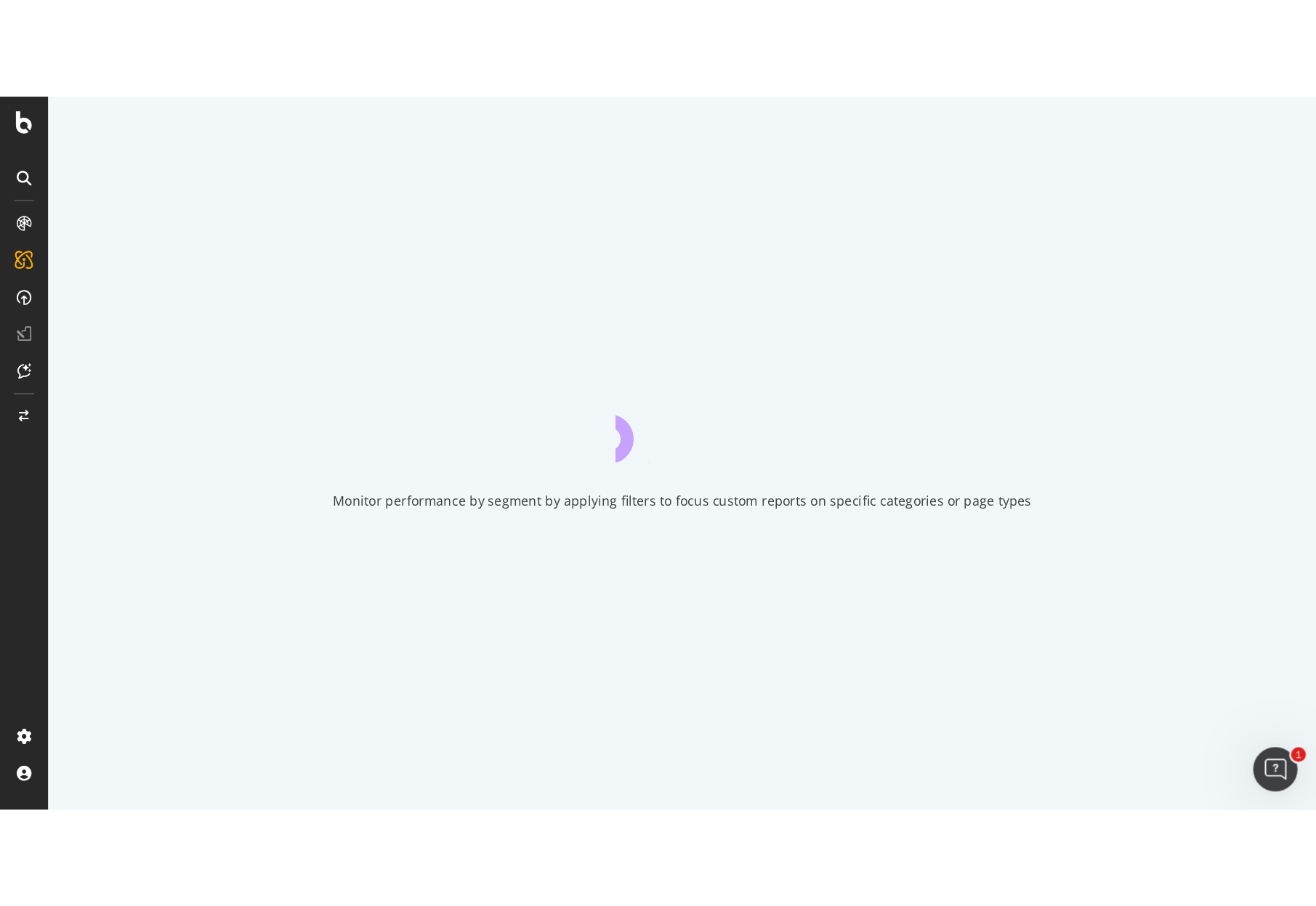 scroll, scrollTop: 0, scrollLeft: 0, axis: both 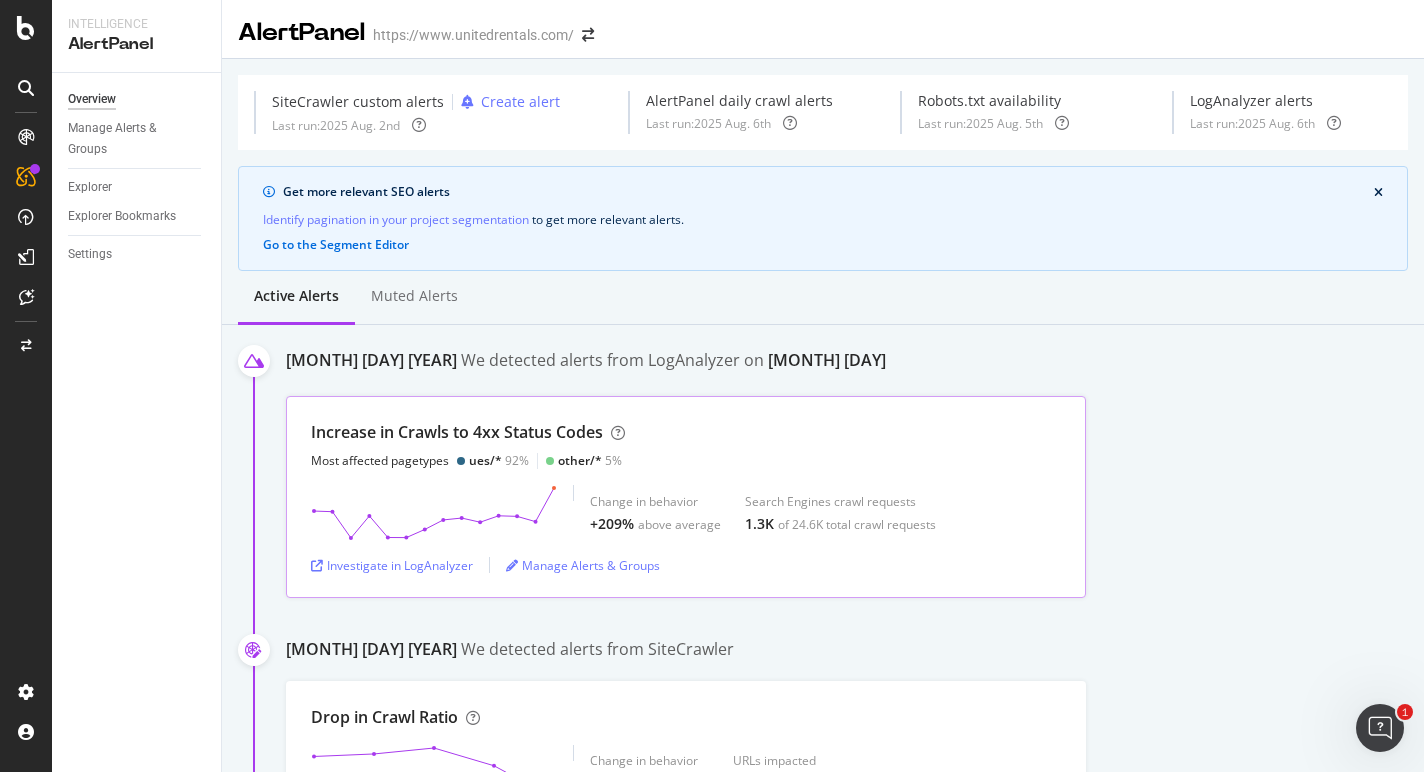 click on "Increase in Crawls to 4xx Status Codes Most affected pagetypes ues/*   92% other/*   5%" at bounding box center (686, 445) 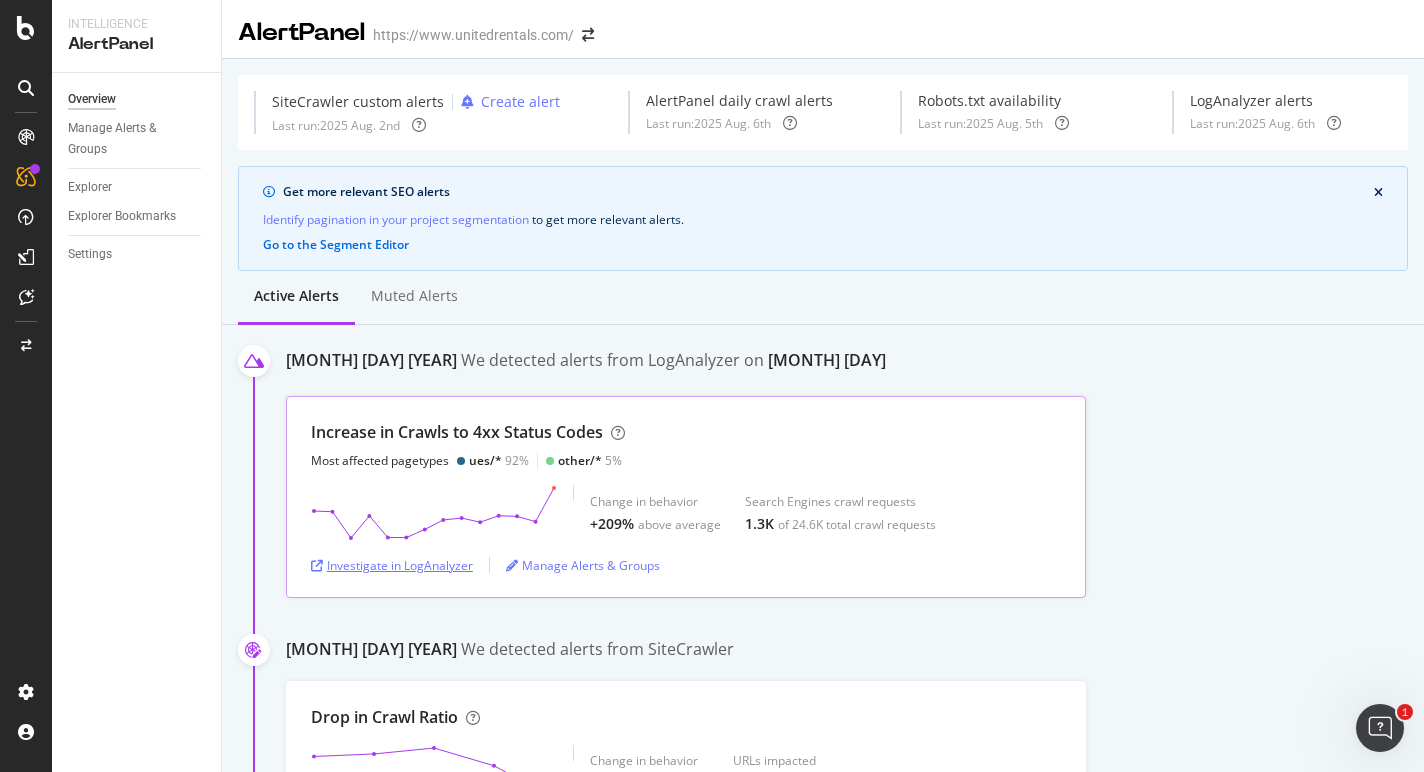 click on "Investigate in LogAnalyzer" at bounding box center (392, 565) 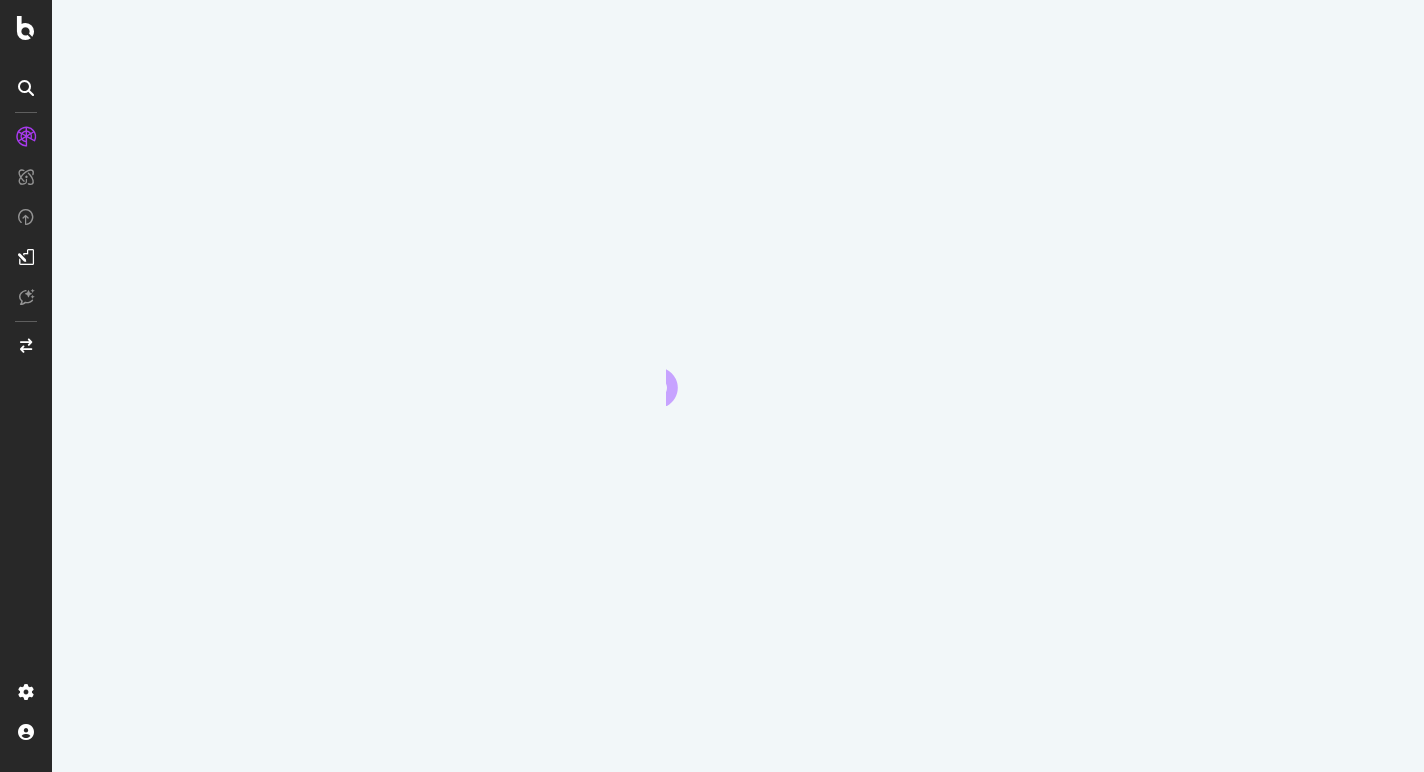 scroll, scrollTop: 0, scrollLeft: 0, axis: both 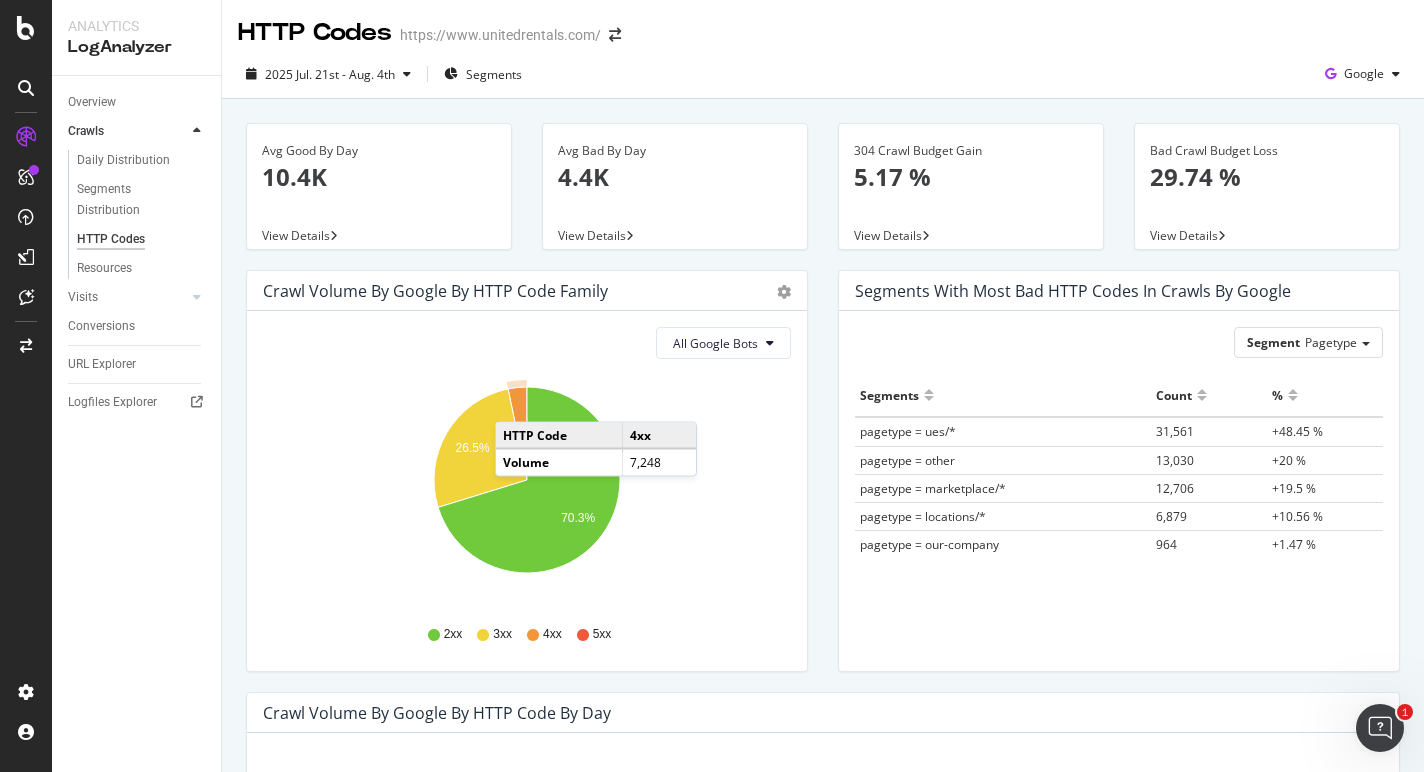 click 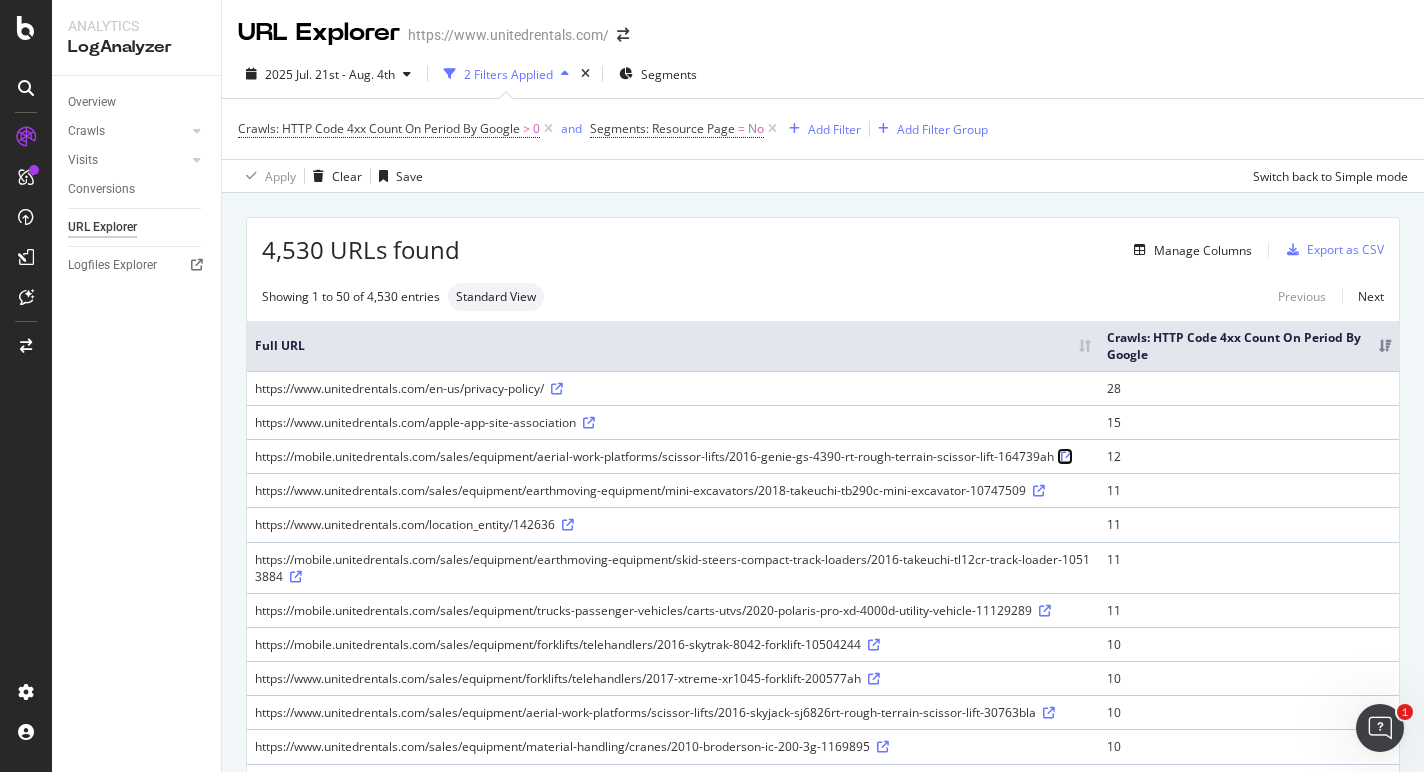 click at bounding box center [1067, 457] 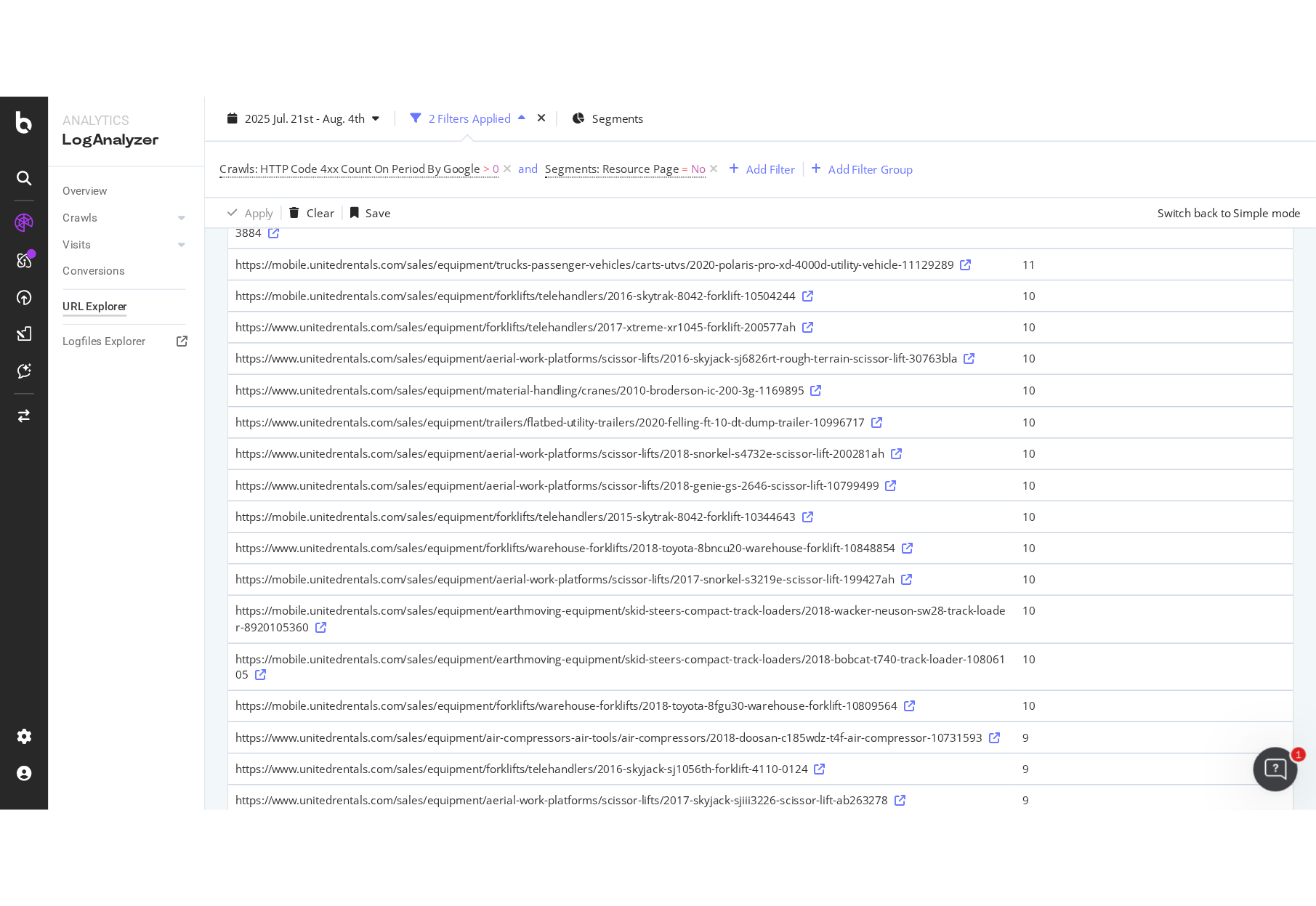scroll, scrollTop: 0, scrollLeft: 0, axis: both 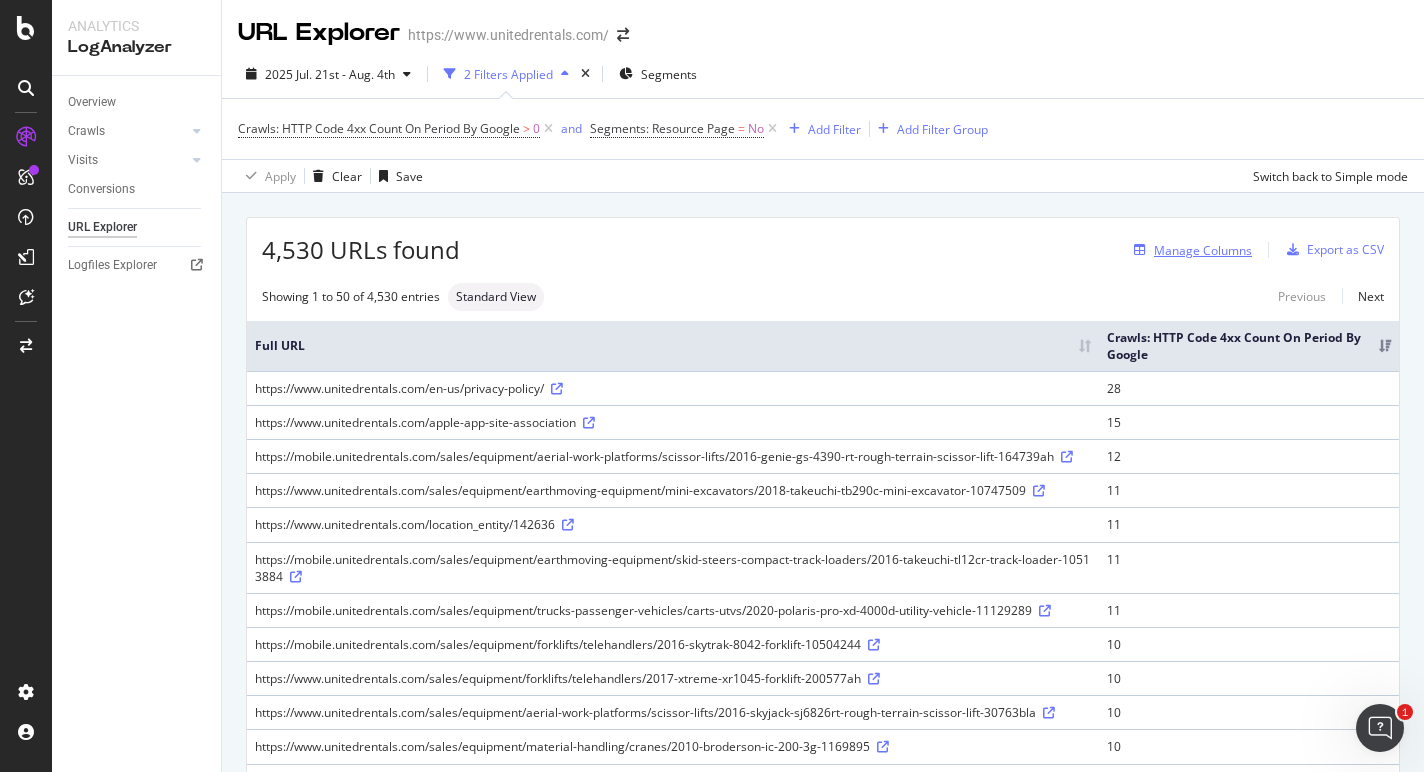 click on "Manage Columns" at bounding box center [1203, 250] 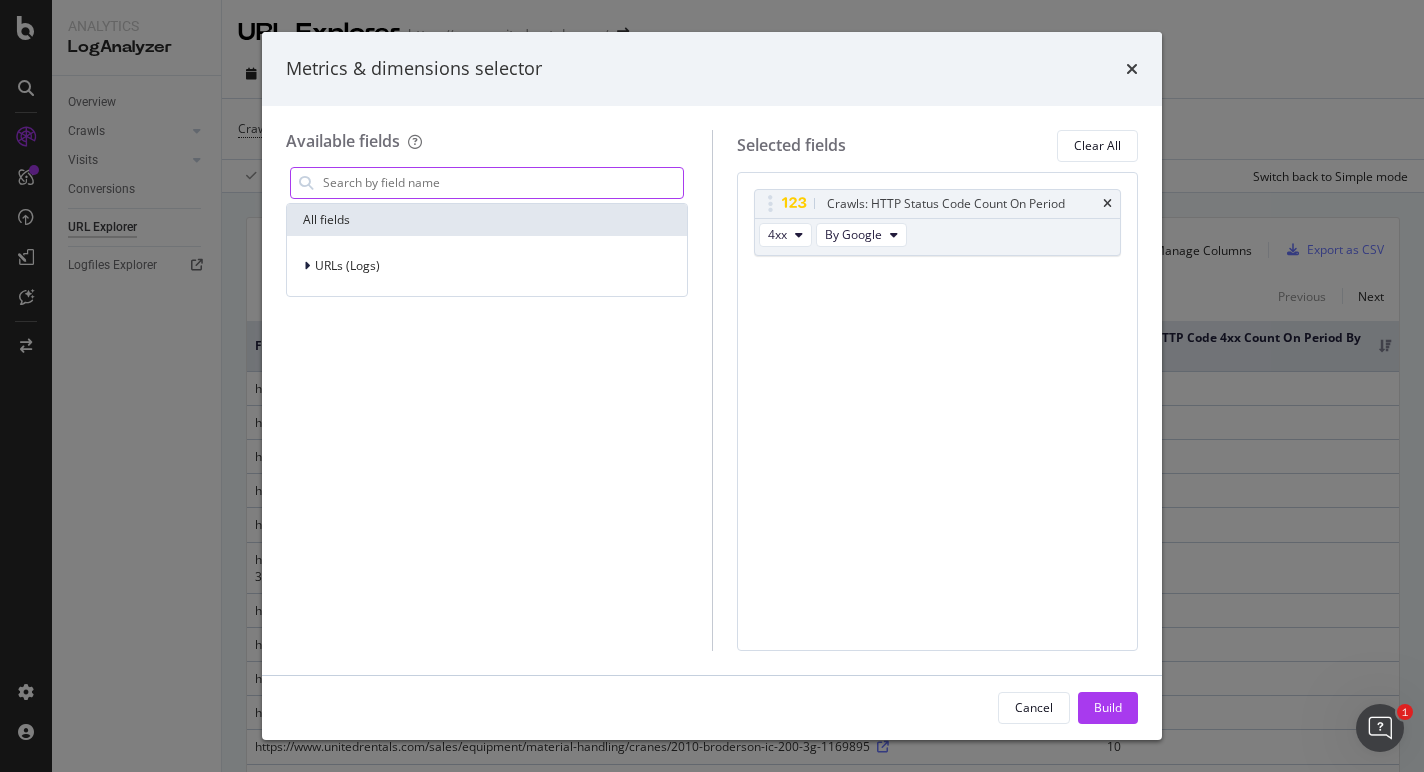 click at bounding box center [502, 183] 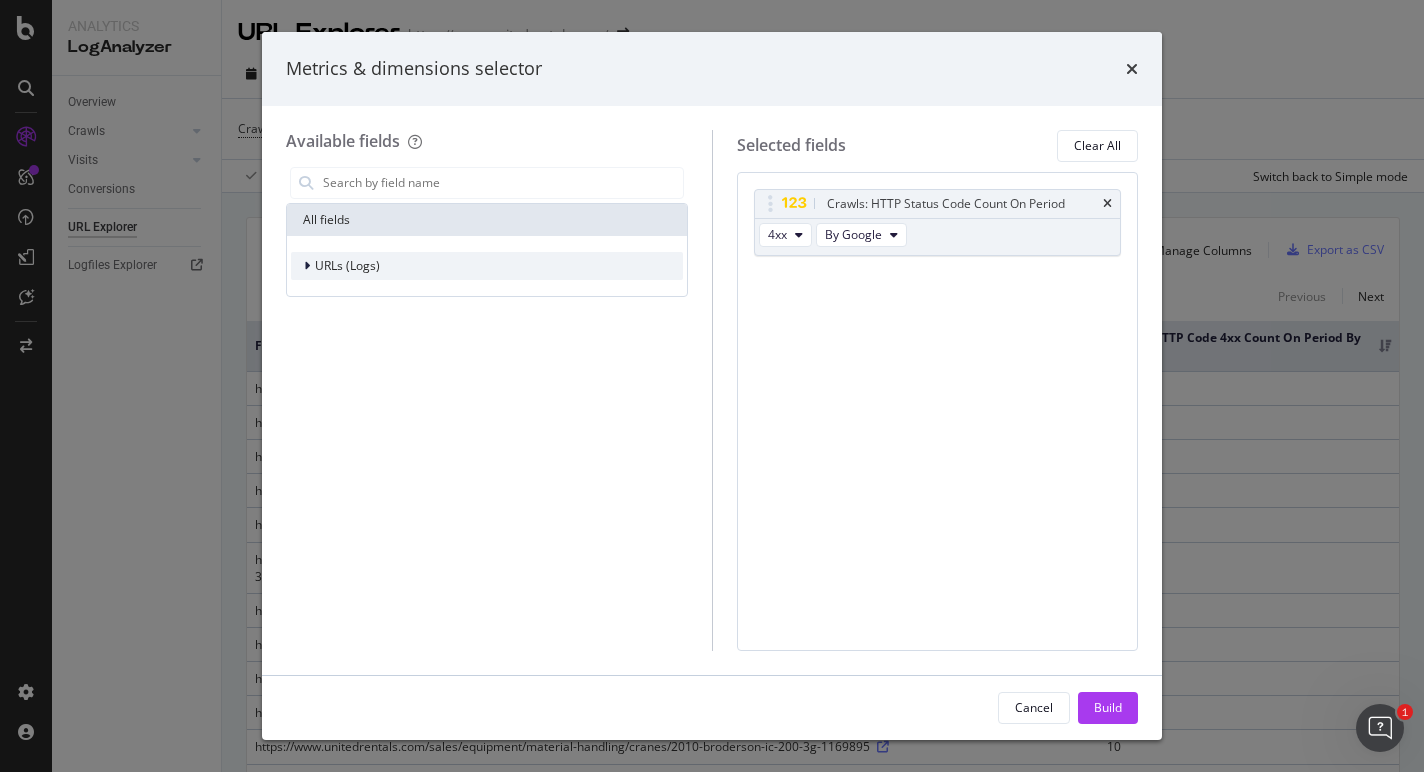 click on "URLs (Logs)" at bounding box center (487, 266) 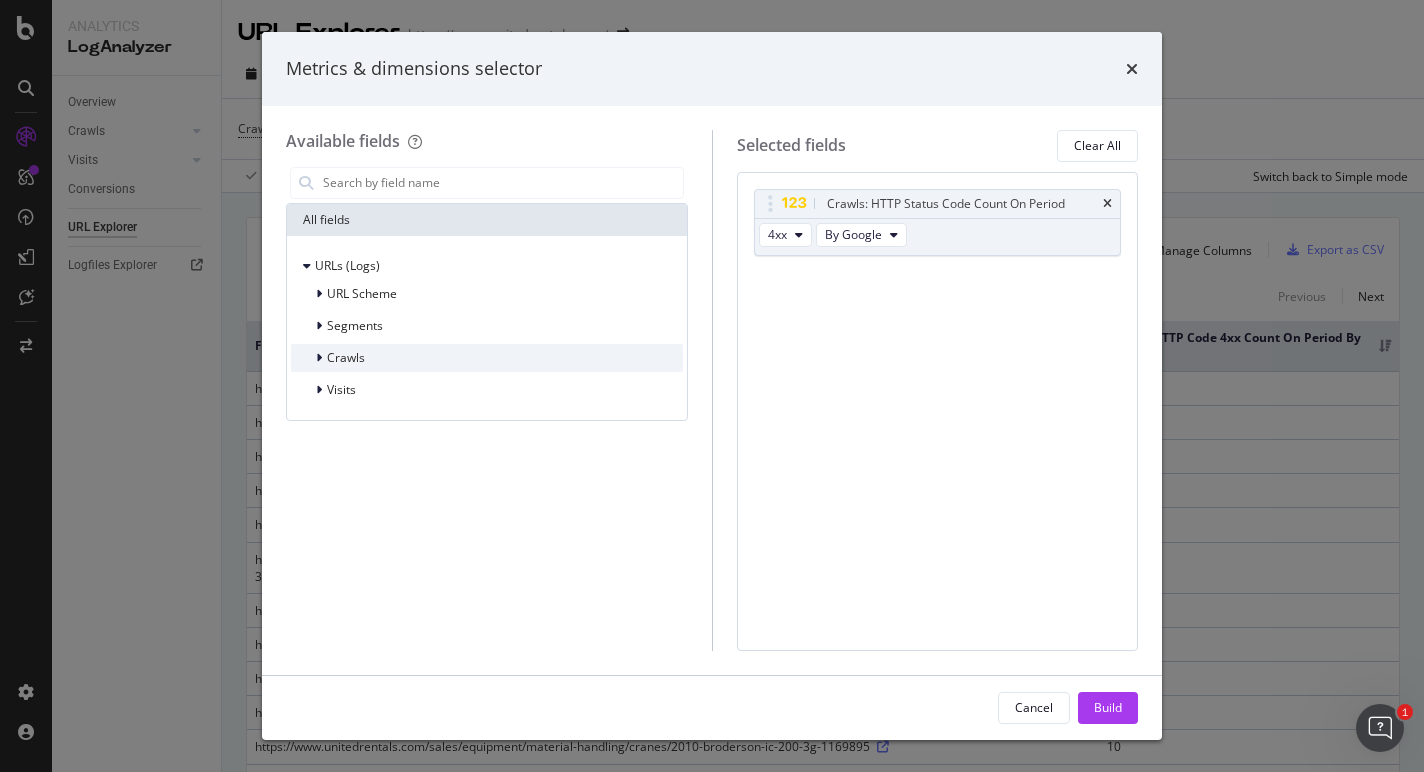 click on "Crawls" at bounding box center [487, 358] 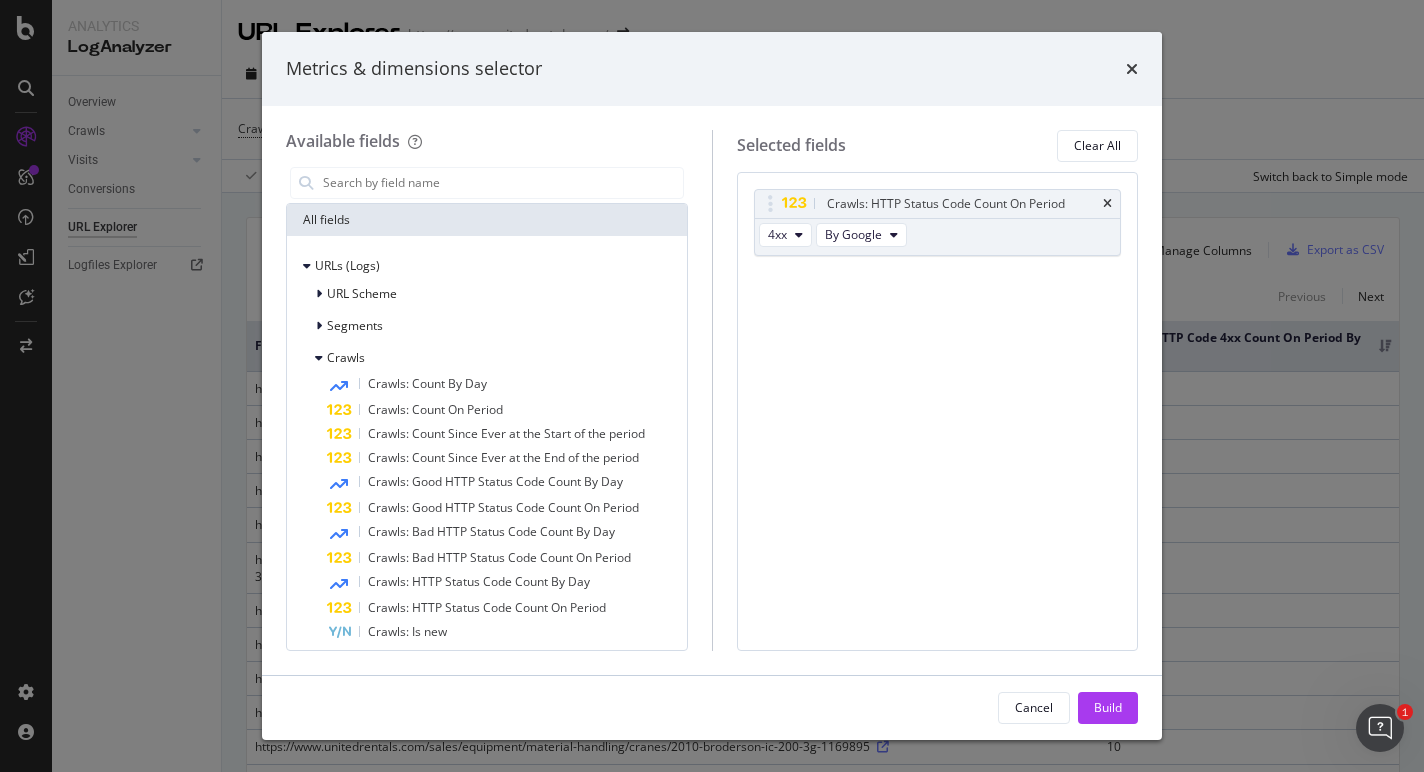 click on "Metrics & dimensions selector" at bounding box center (712, 69) 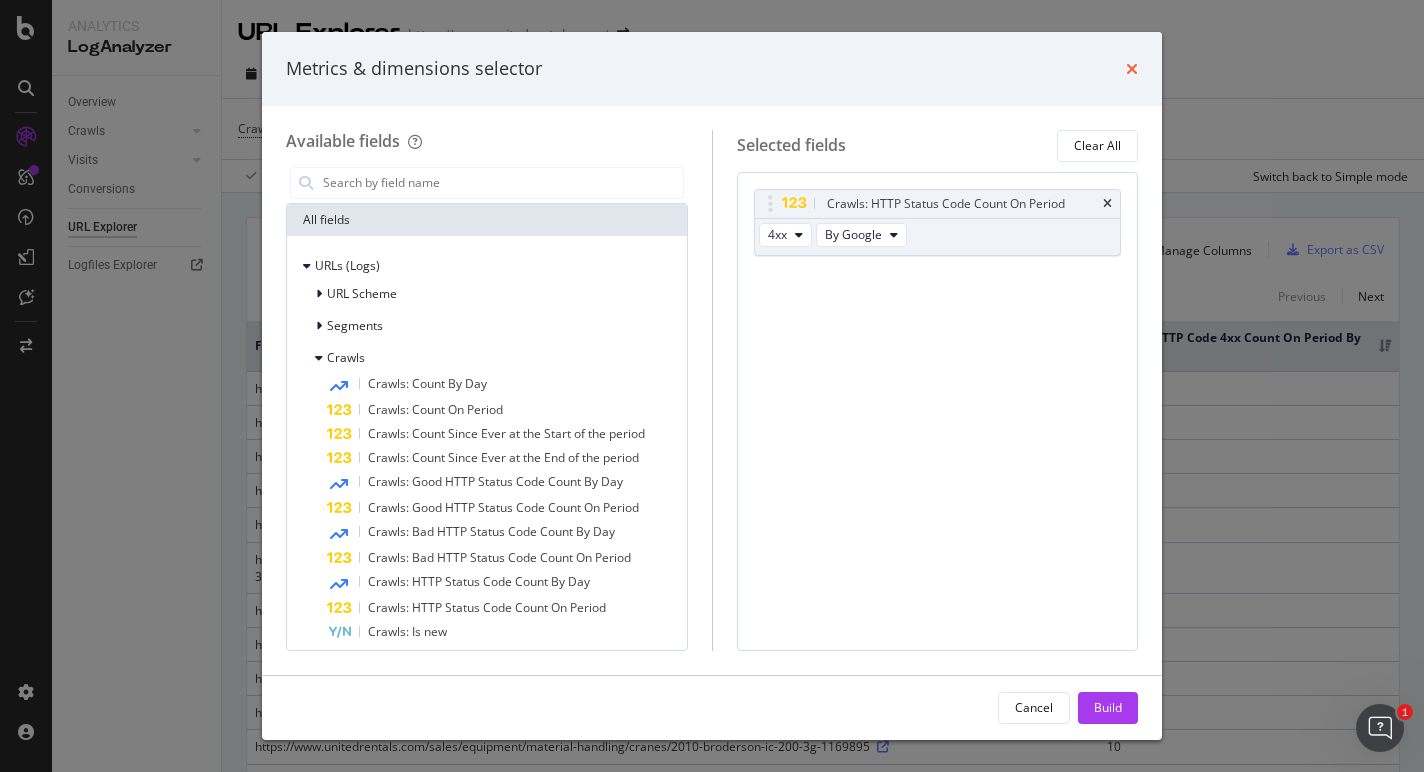 click at bounding box center (1132, 69) 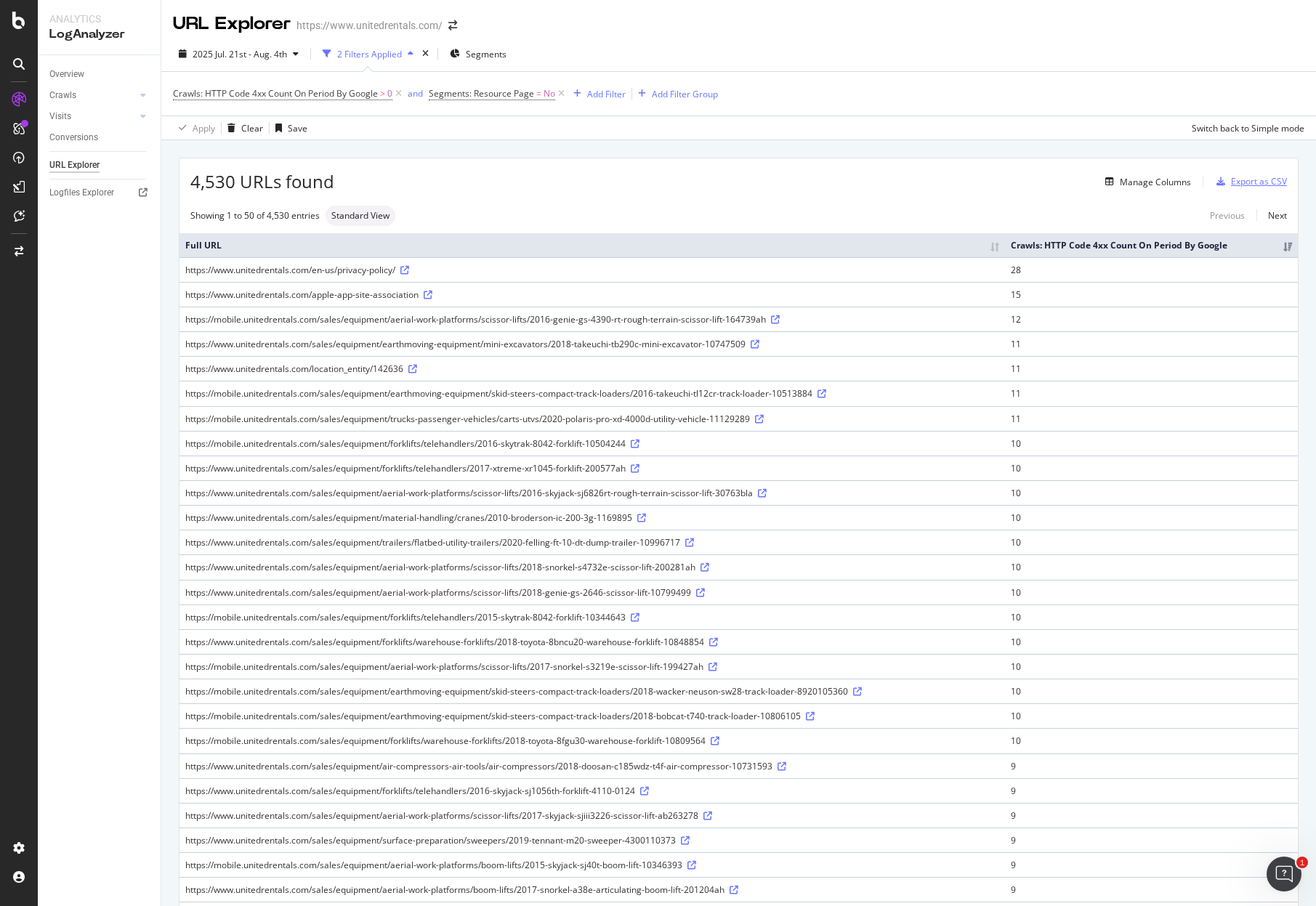 click on "Export as CSV" at bounding box center [1259, 181] 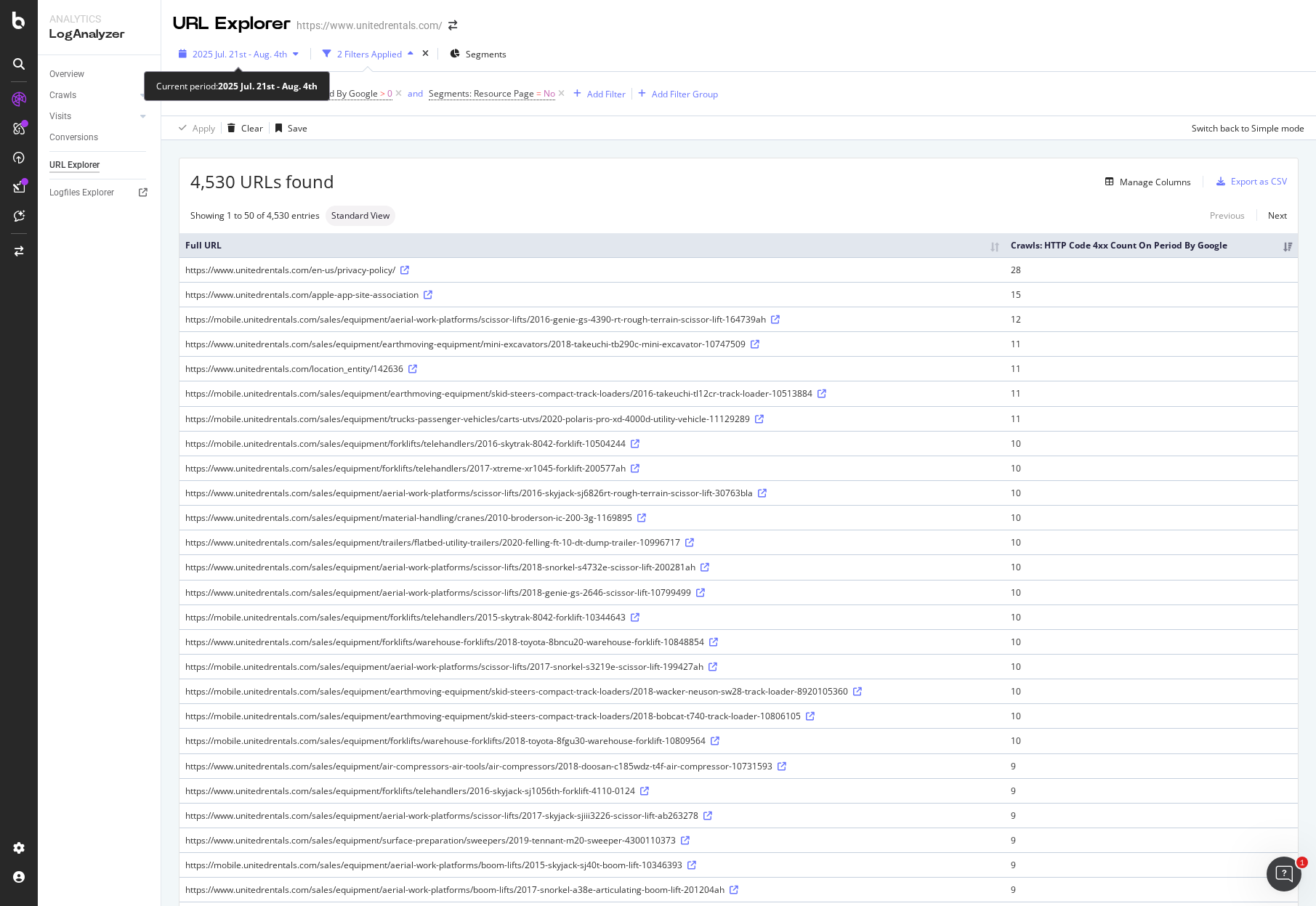 click on "2025 Jul. 21st - Aug. 4th" at bounding box center (240, 54) 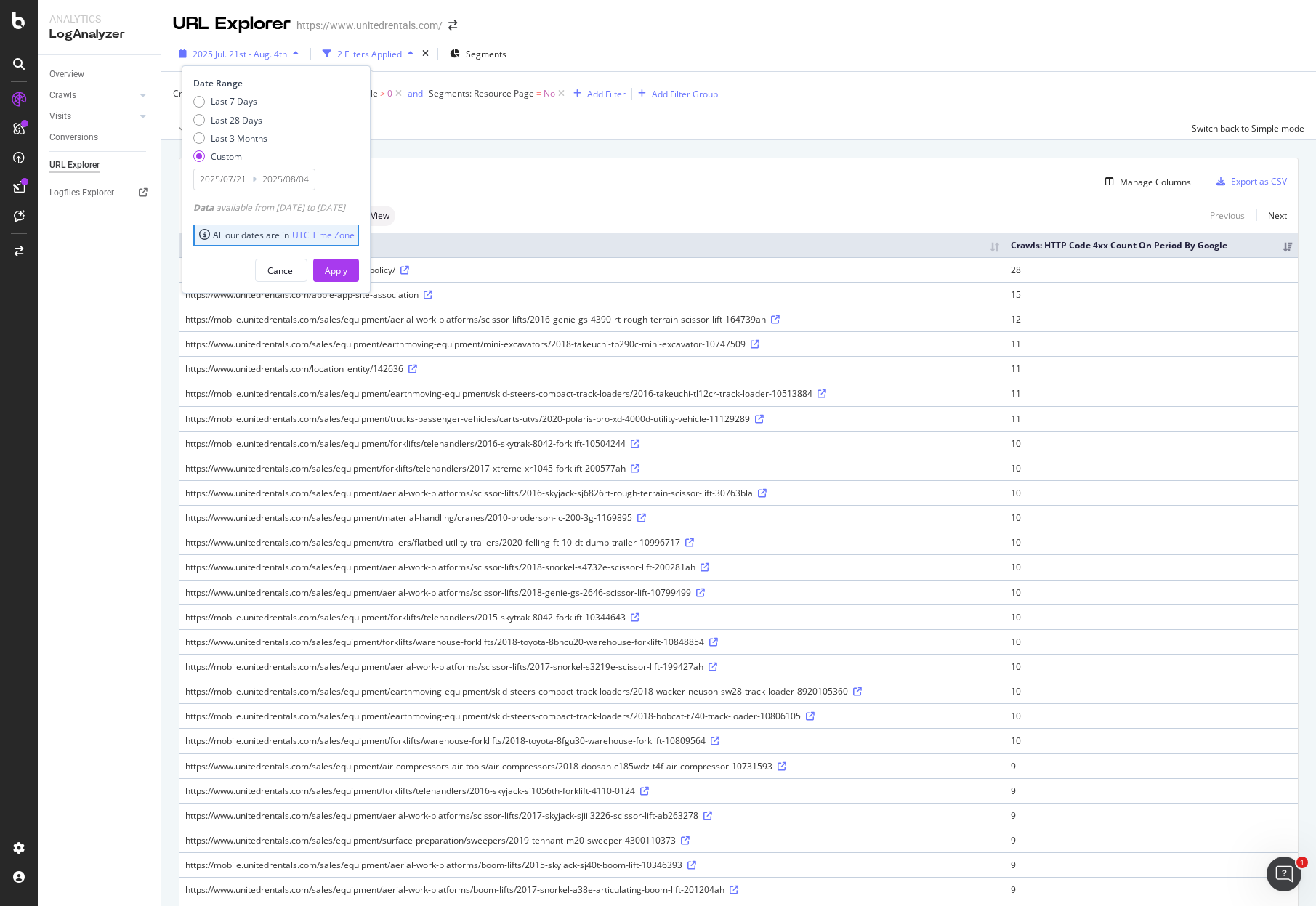 click on "2025 Jul. 21st - Aug. 4th" at bounding box center [240, 54] 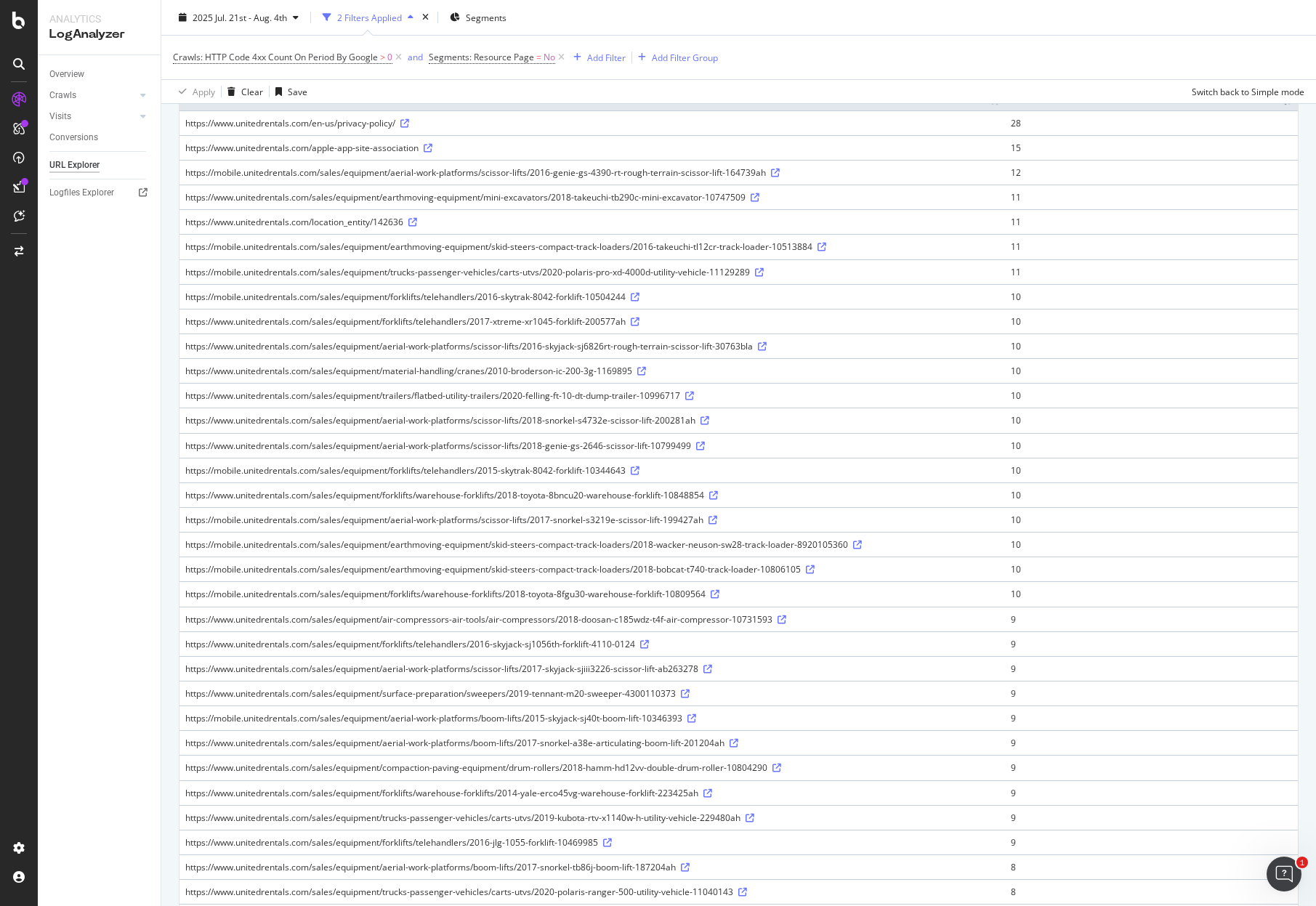 scroll, scrollTop: 189, scrollLeft: 0, axis: vertical 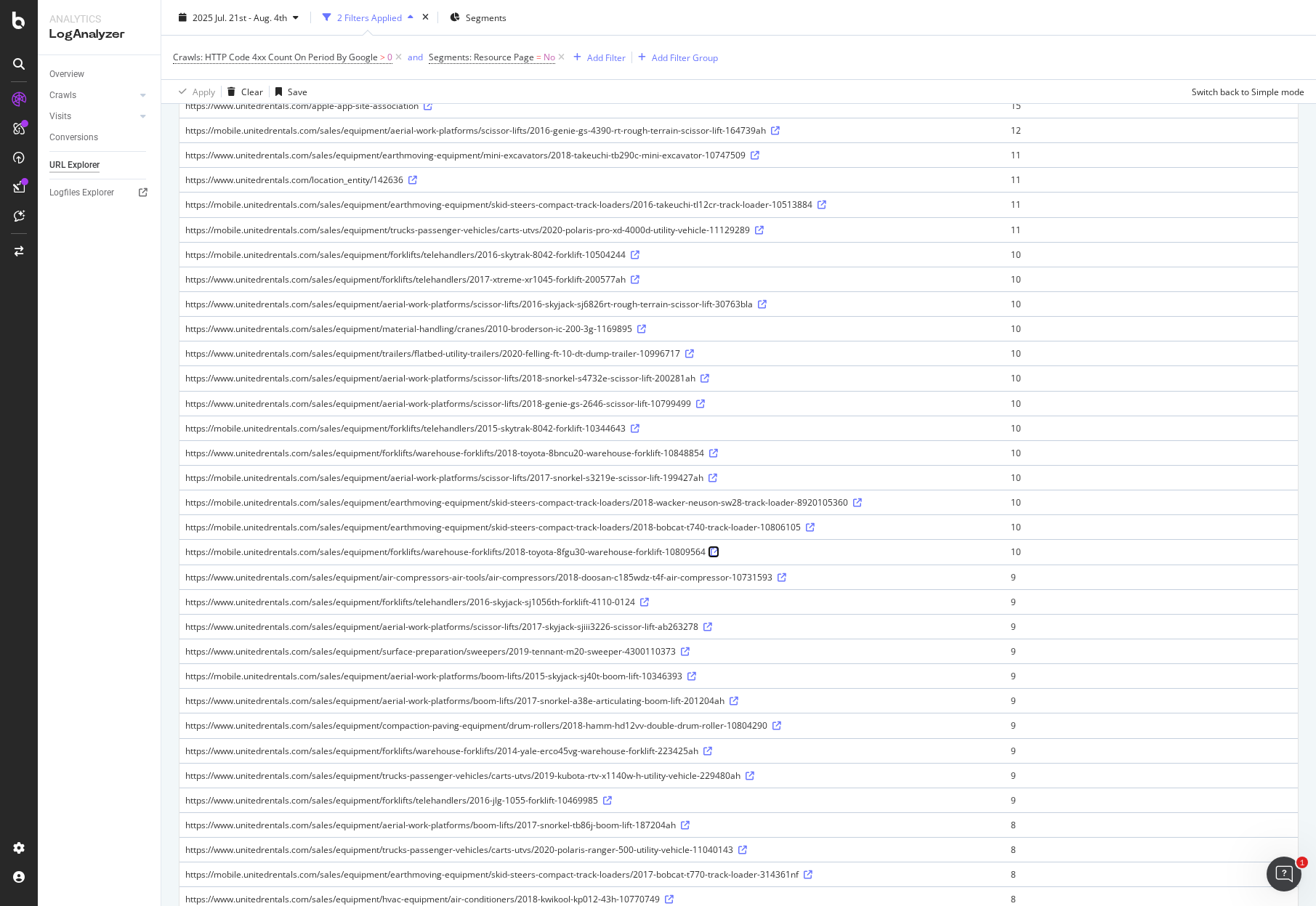 click at bounding box center (715, 552) 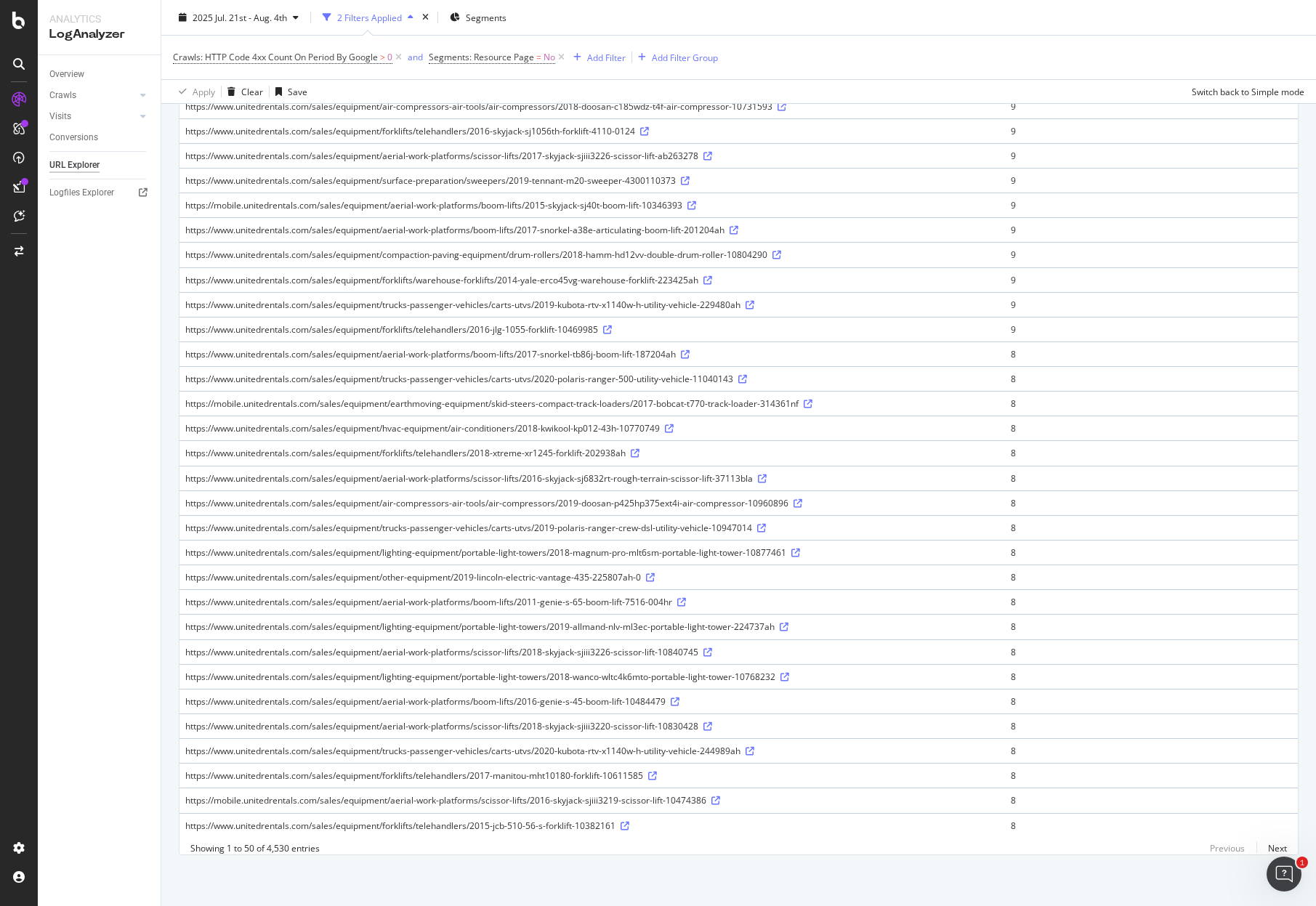 scroll, scrollTop: 0, scrollLeft: 0, axis: both 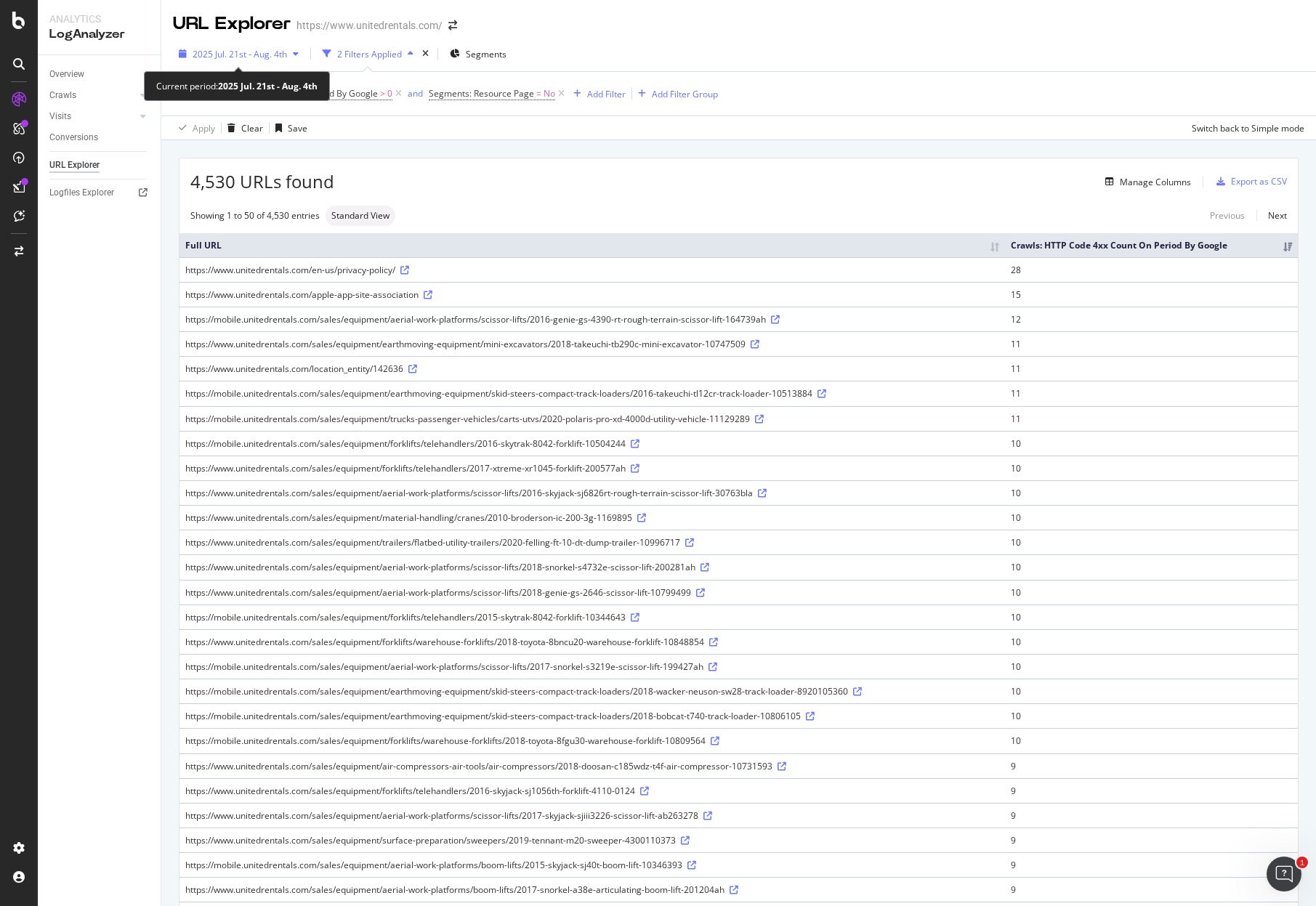 click at bounding box center (296, 54) 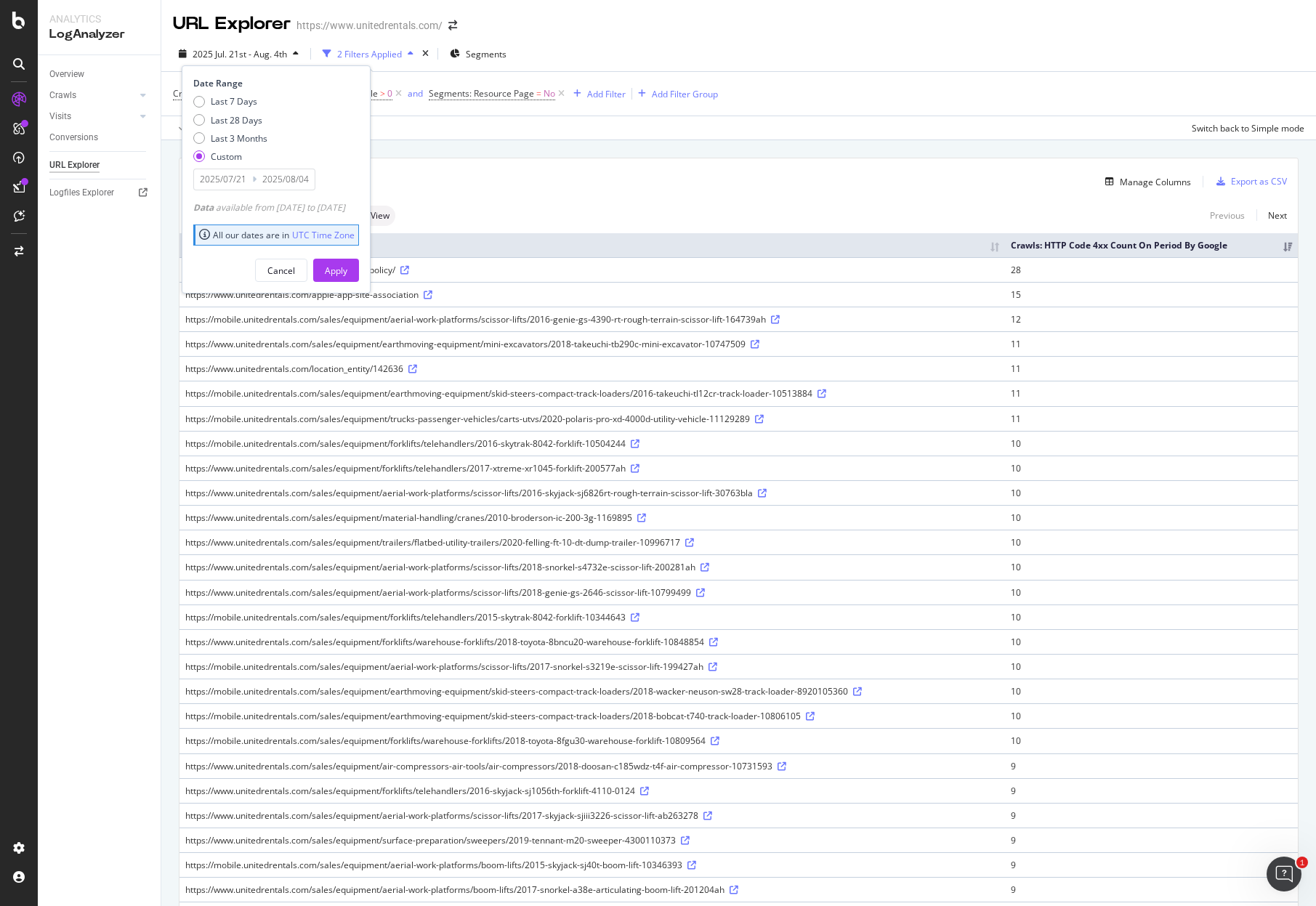 click on "2025/08/04" at bounding box center (286, 179) 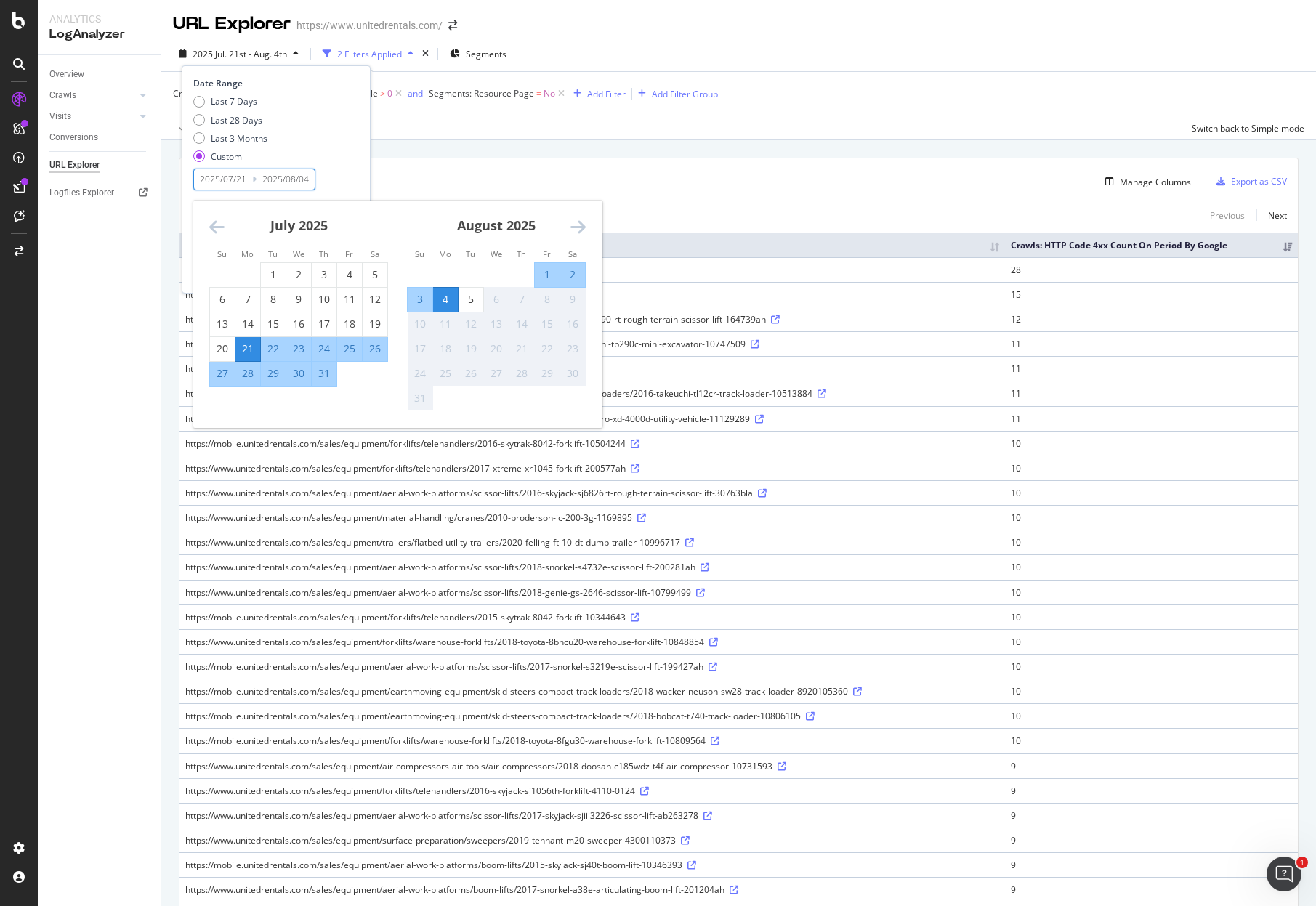 click on "4" at bounding box center (445, 299) 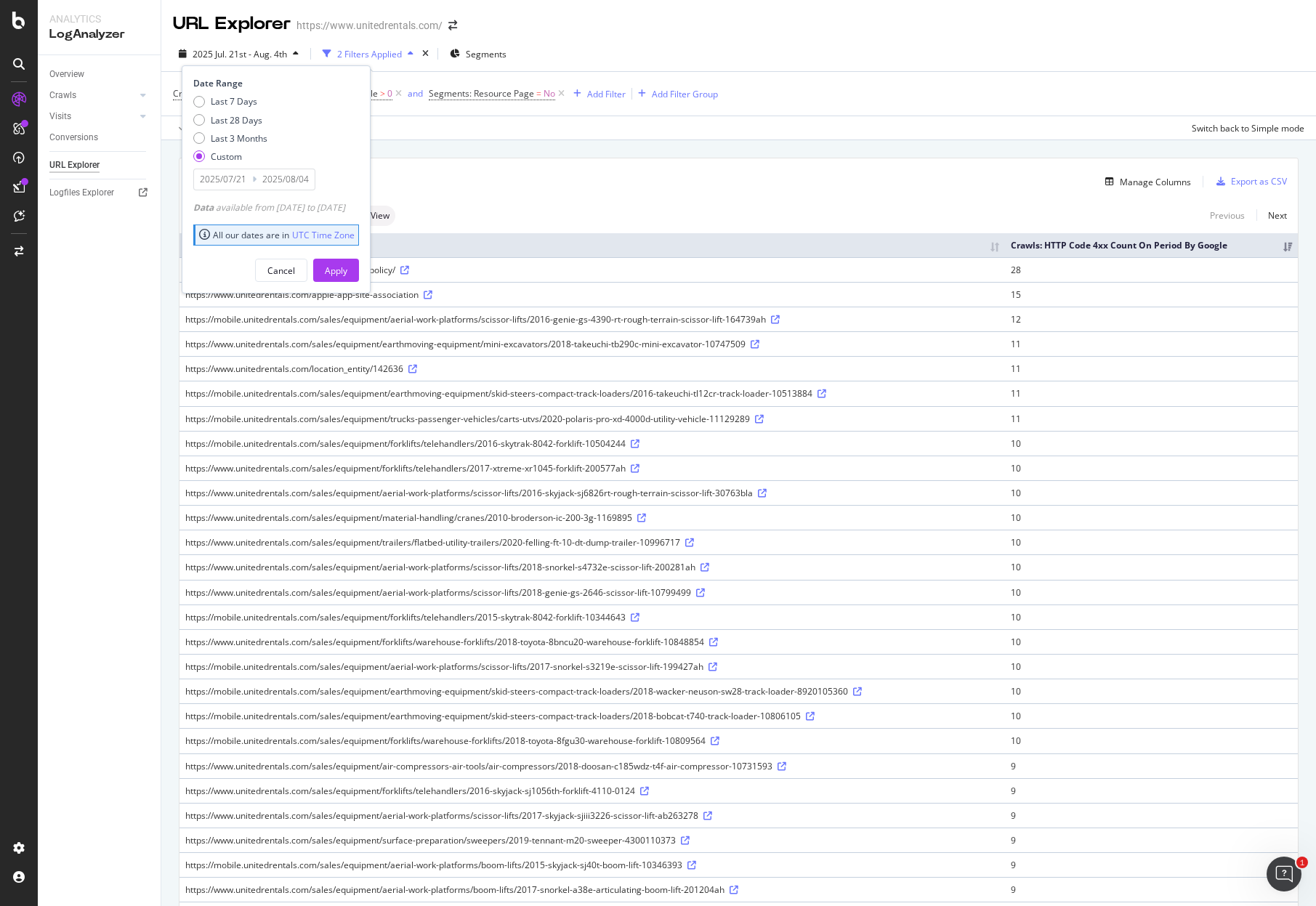 click on "2025/08/04" at bounding box center [286, 179] 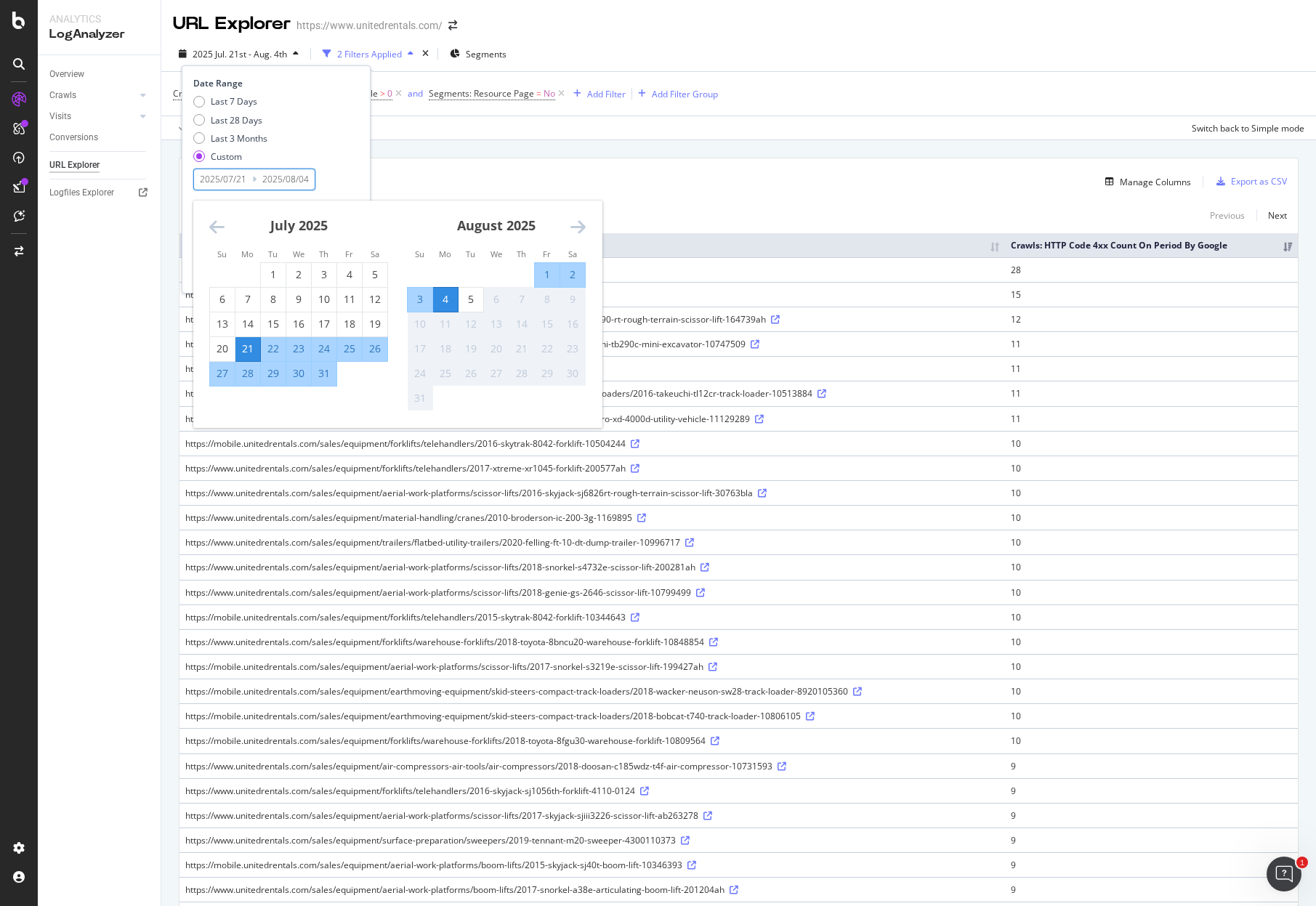 click on "2025/07/21" at bounding box center (223, 179) 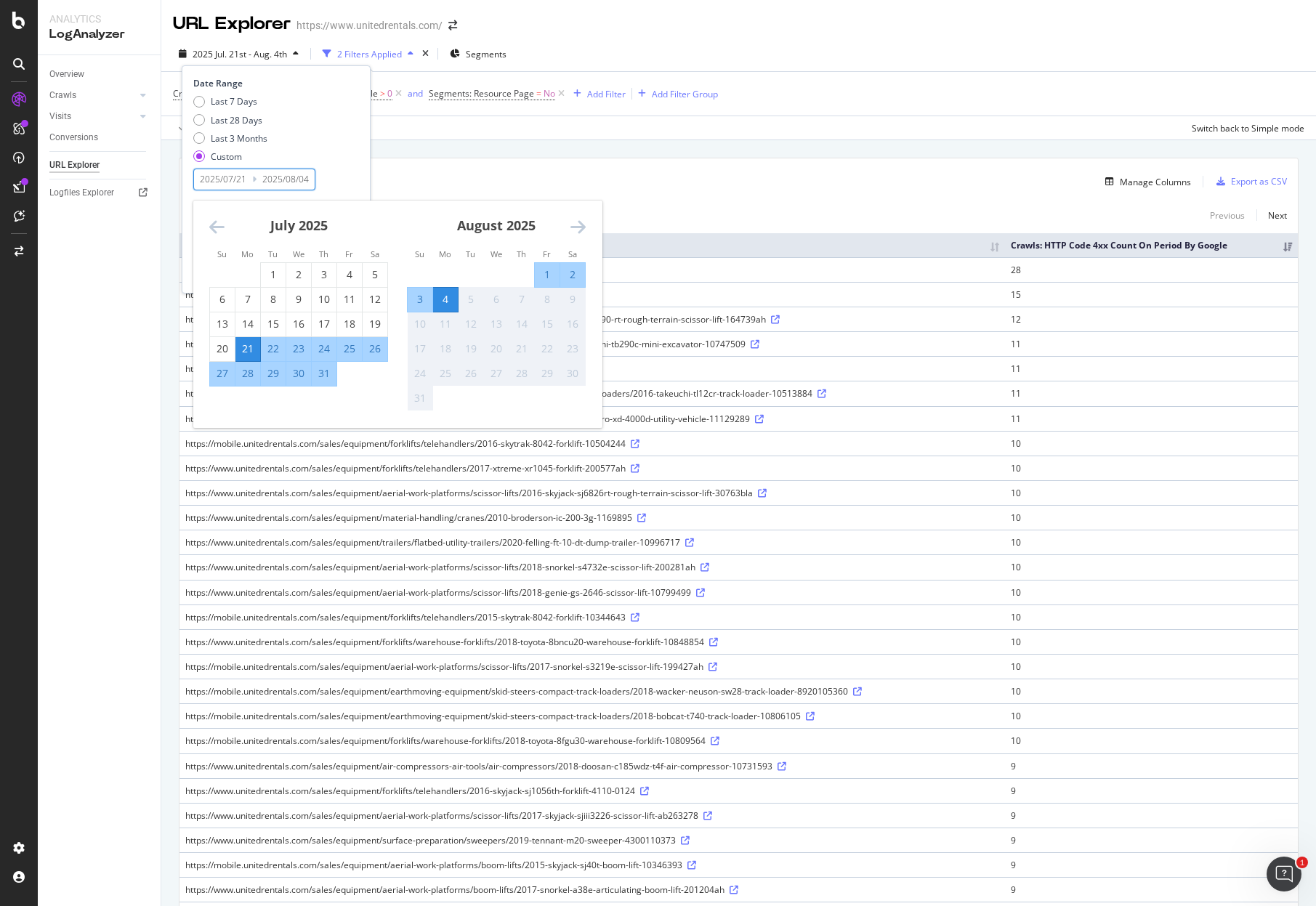 click on "3" at bounding box center [420, 299] 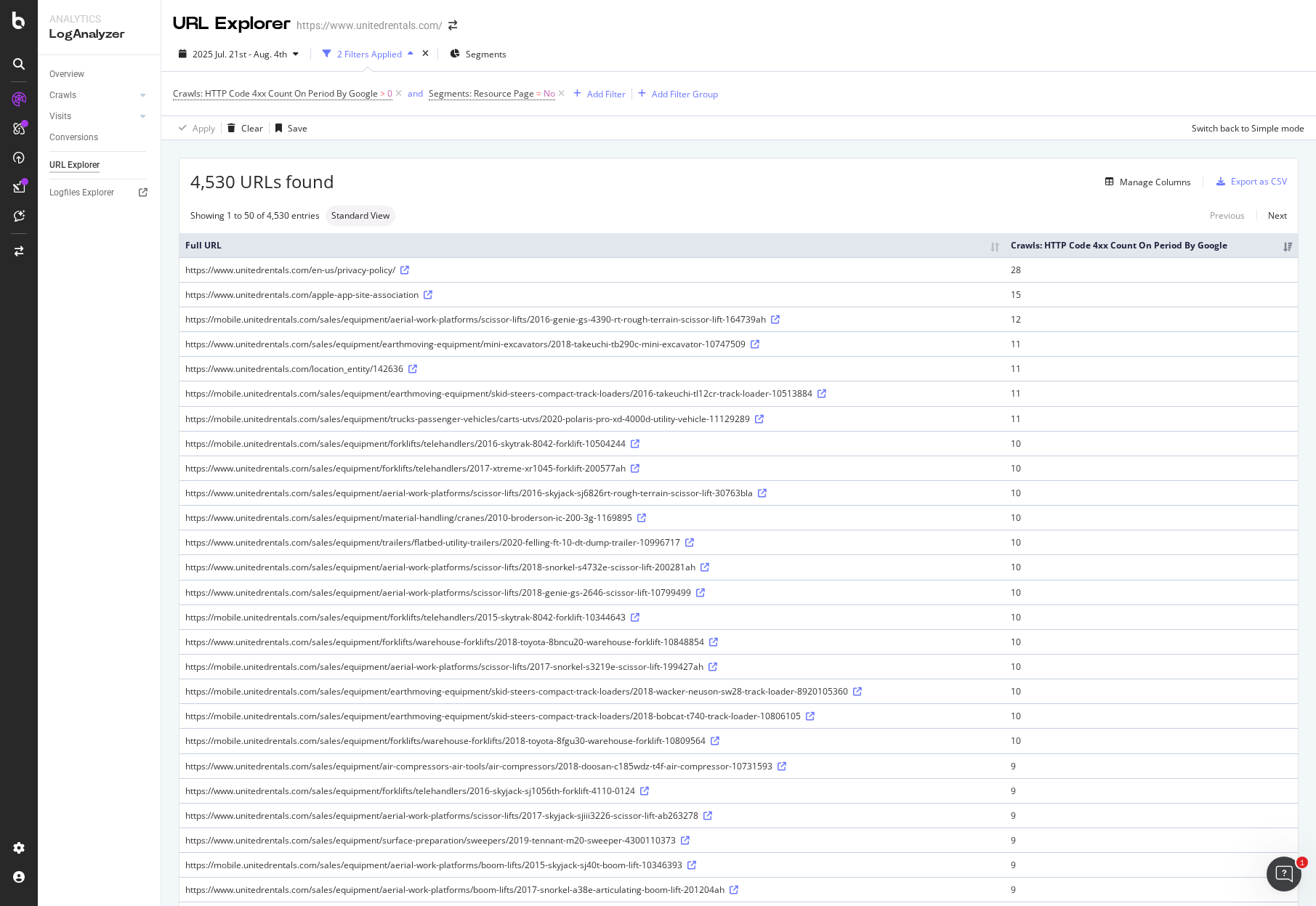 click on "4,530 URLs found Manage Columns Export as CSV" at bounding box center (738, 176) 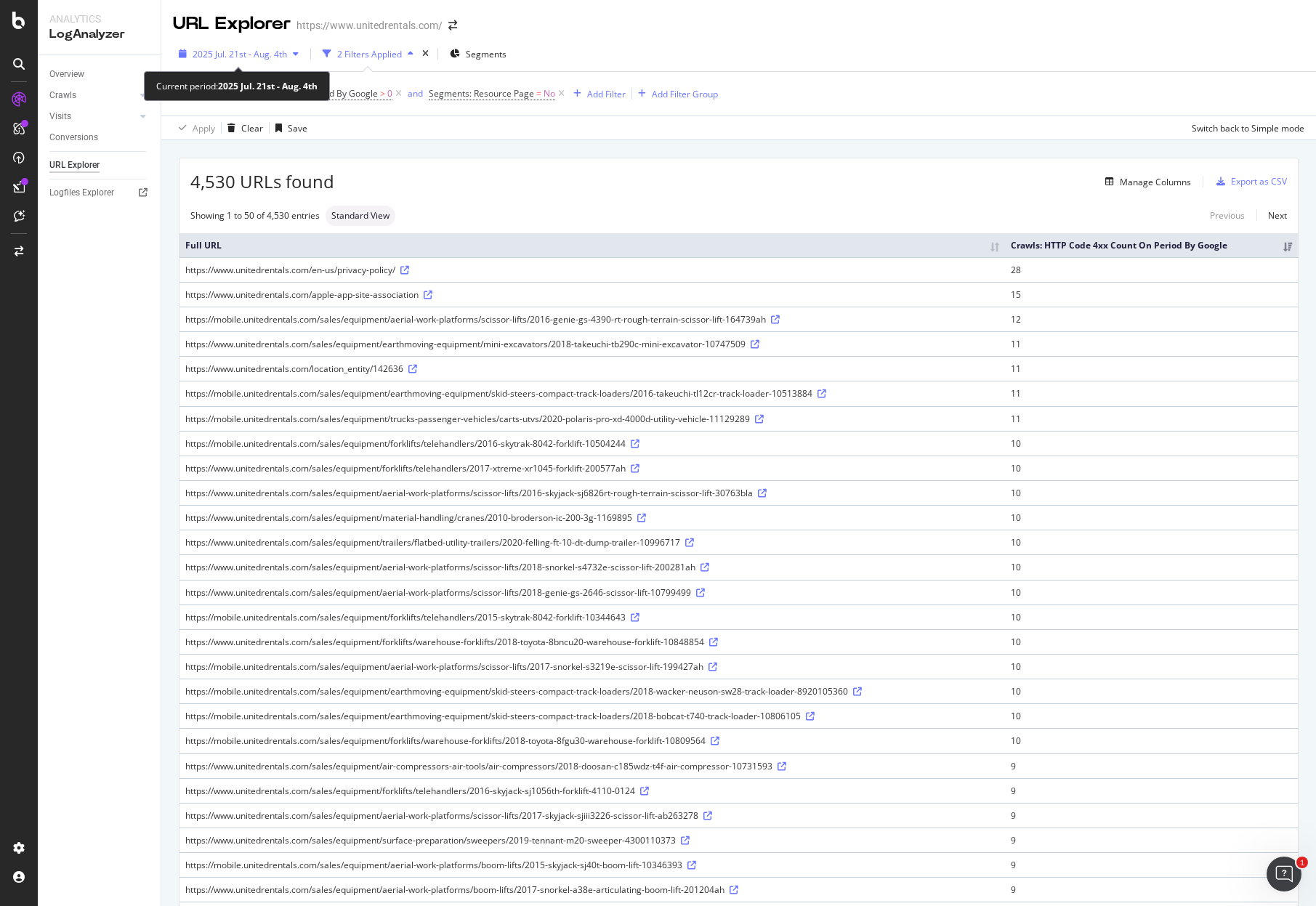 click on "2025 Jul. 21st - Aug. 4th" at bounding box center [240, 54] 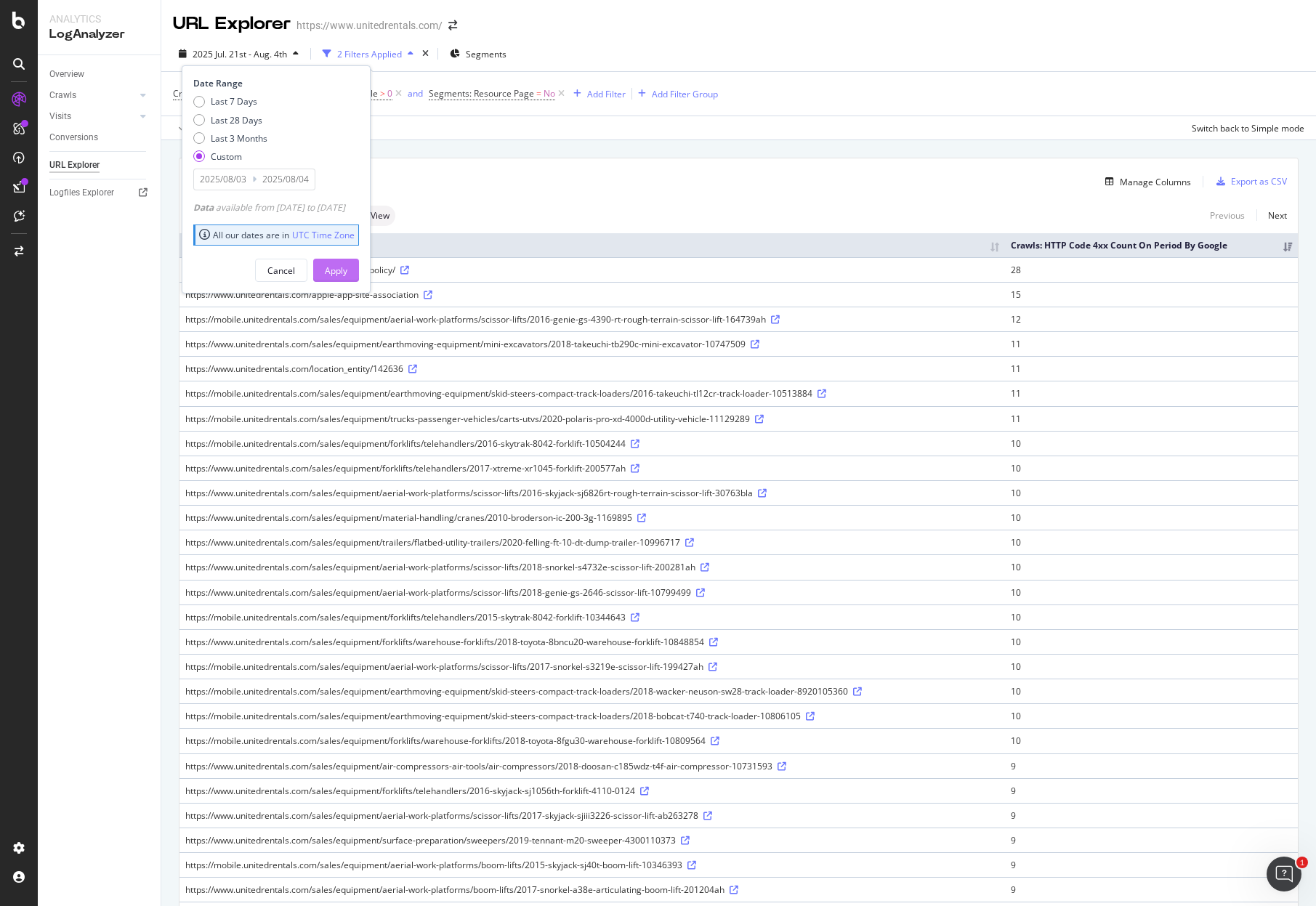 click on "Apply" at bounding box center (336, 270) 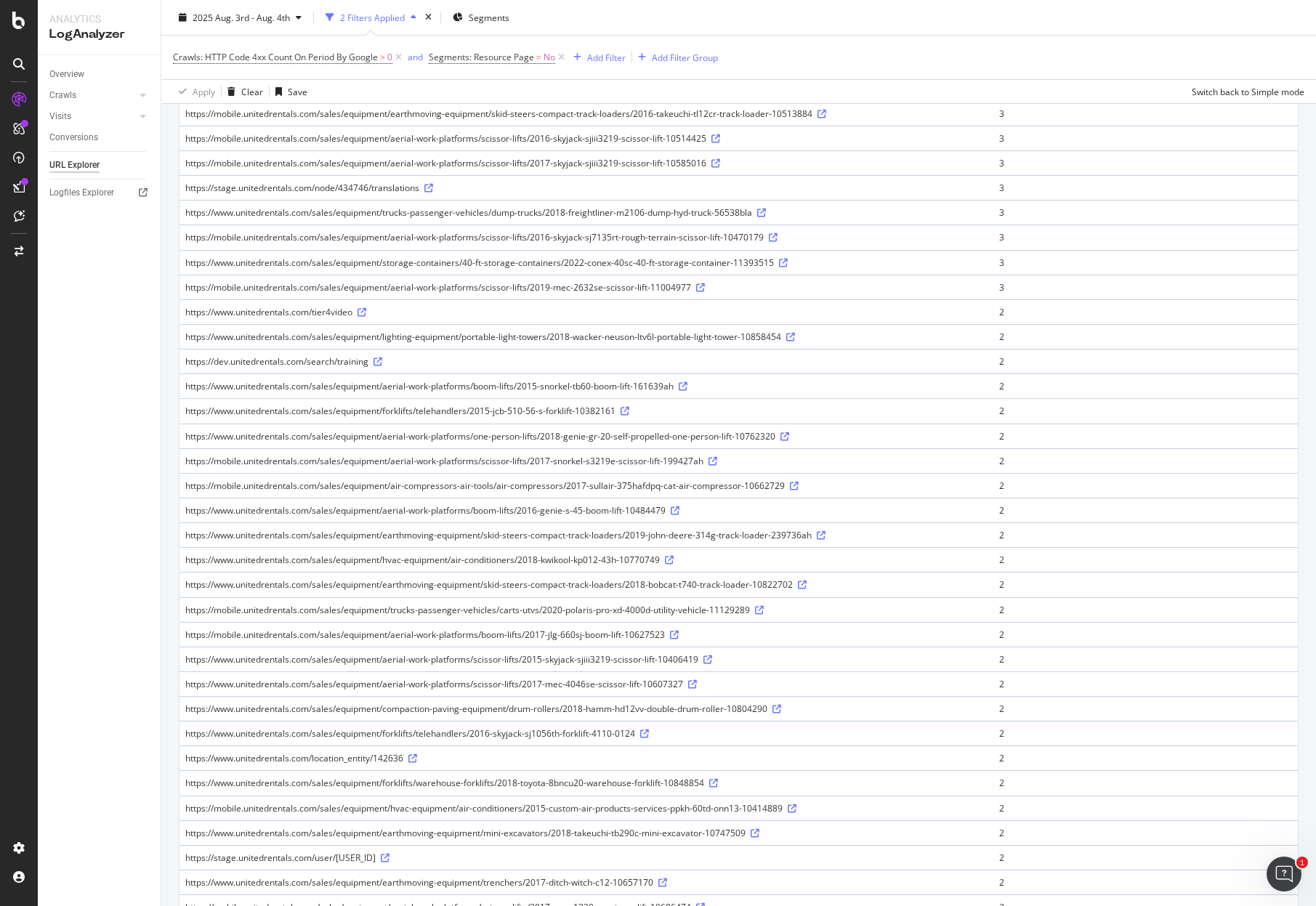 scroll, scrollTop: 660, scrollLeft: 0, axis: vertical 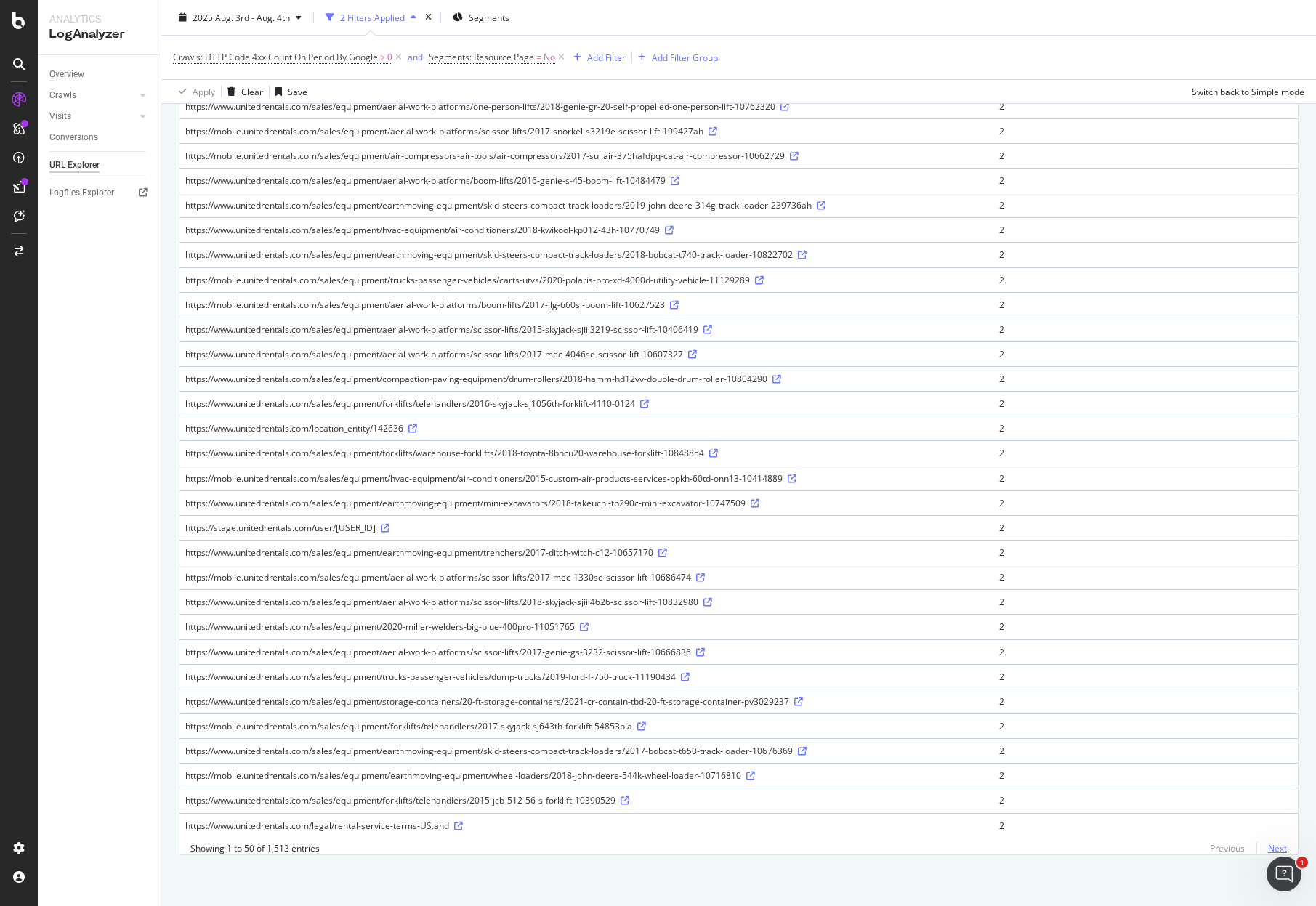 click on "Next" at bounding box center (1272, 848) 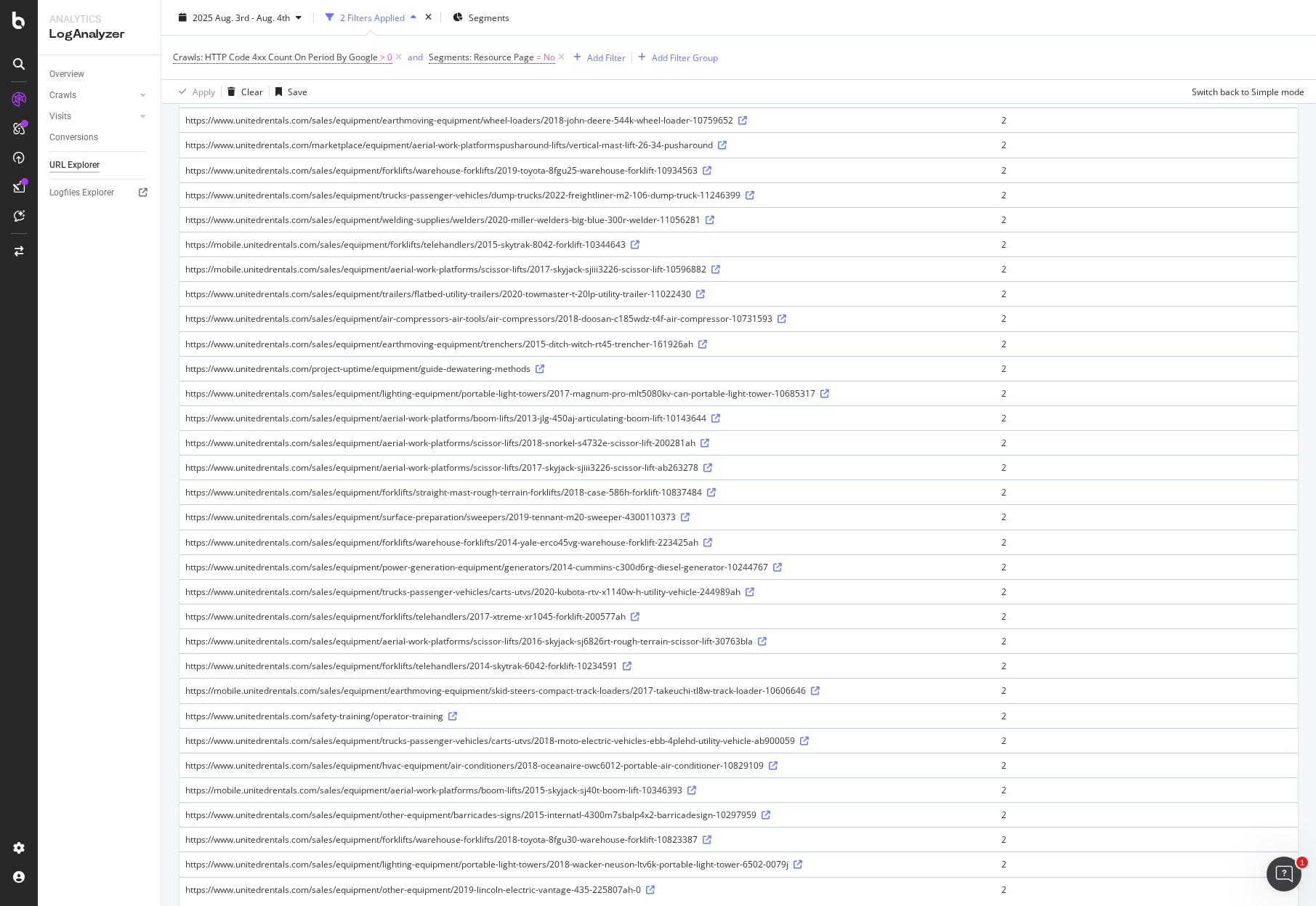 scroll, scrollTop: 660, scrollLeft: 0, axis: vertical 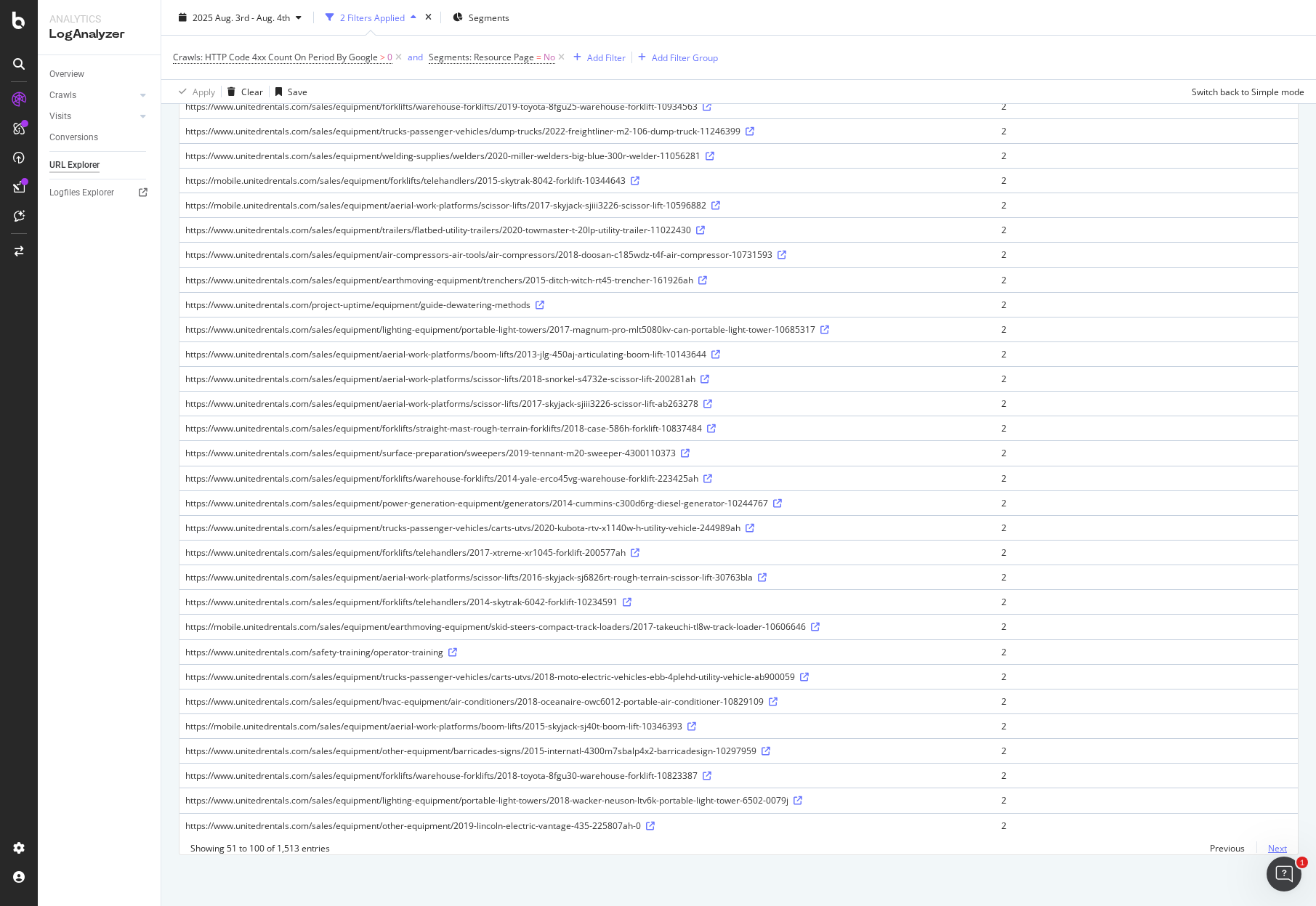 click on "Next" at bounding box center (1272, 848) 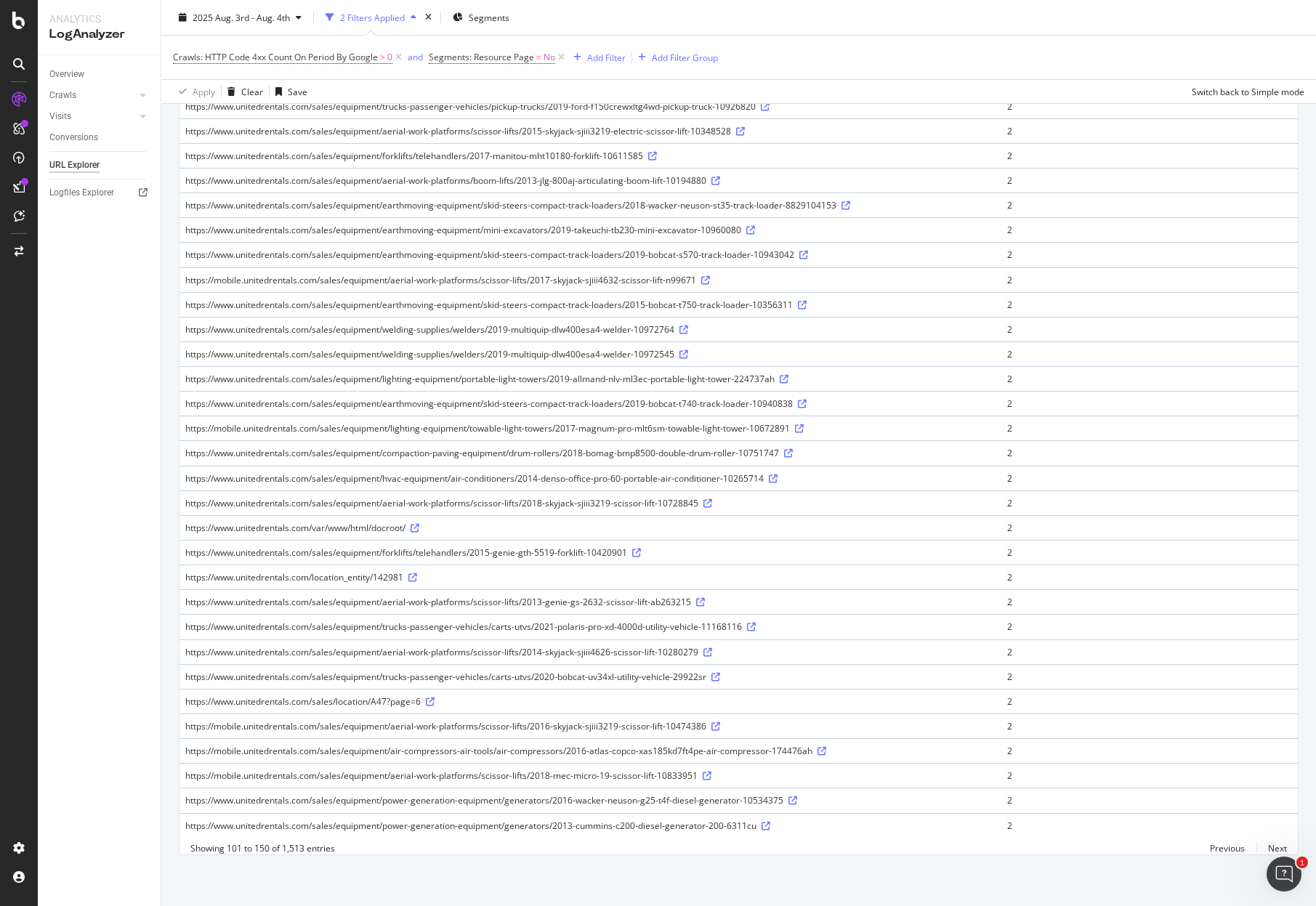 scroll, scrollTop: 0, scrollLeft: 0, axis: both 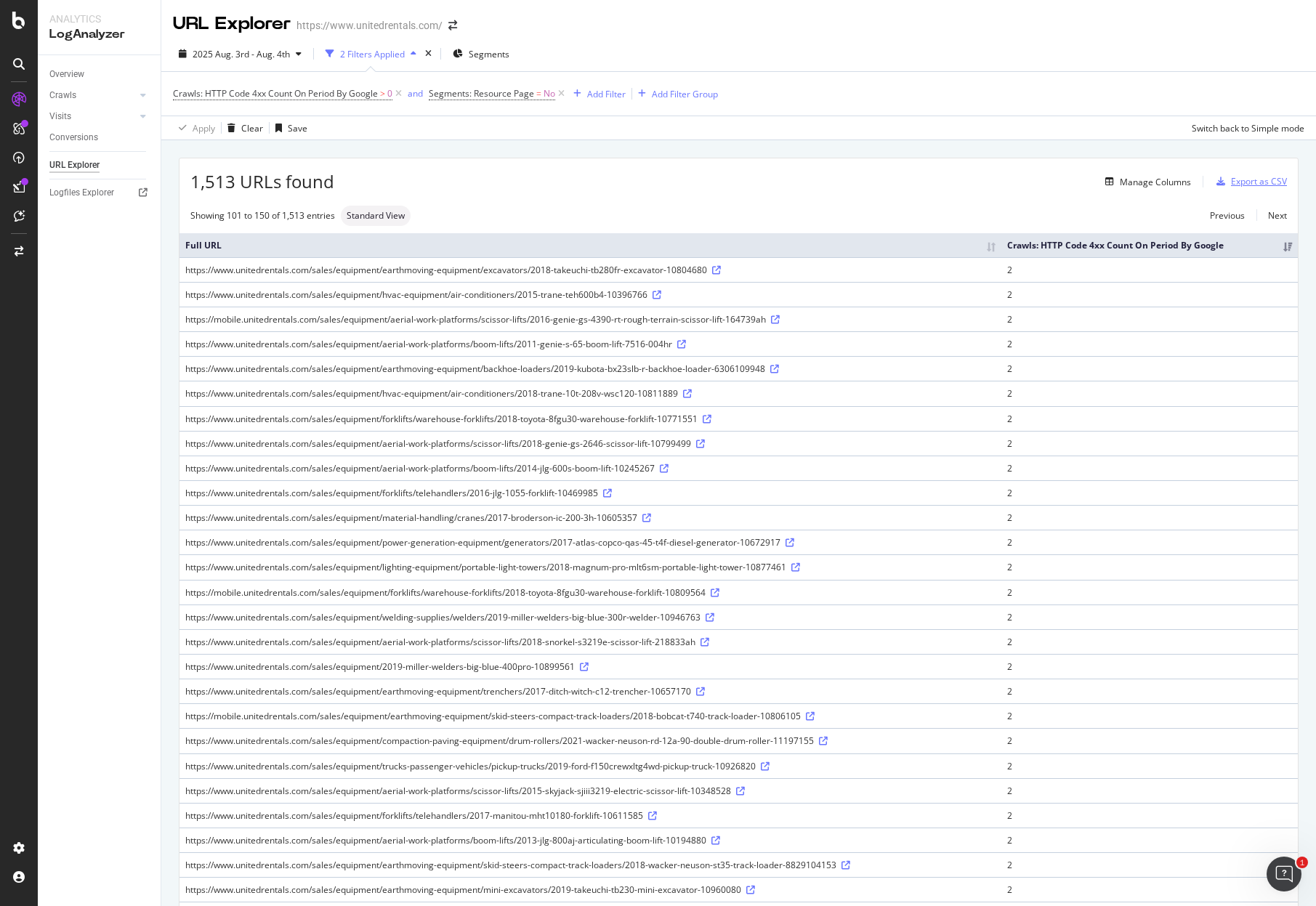 click on "Export as CSV" at bounding box center [1259, 181] 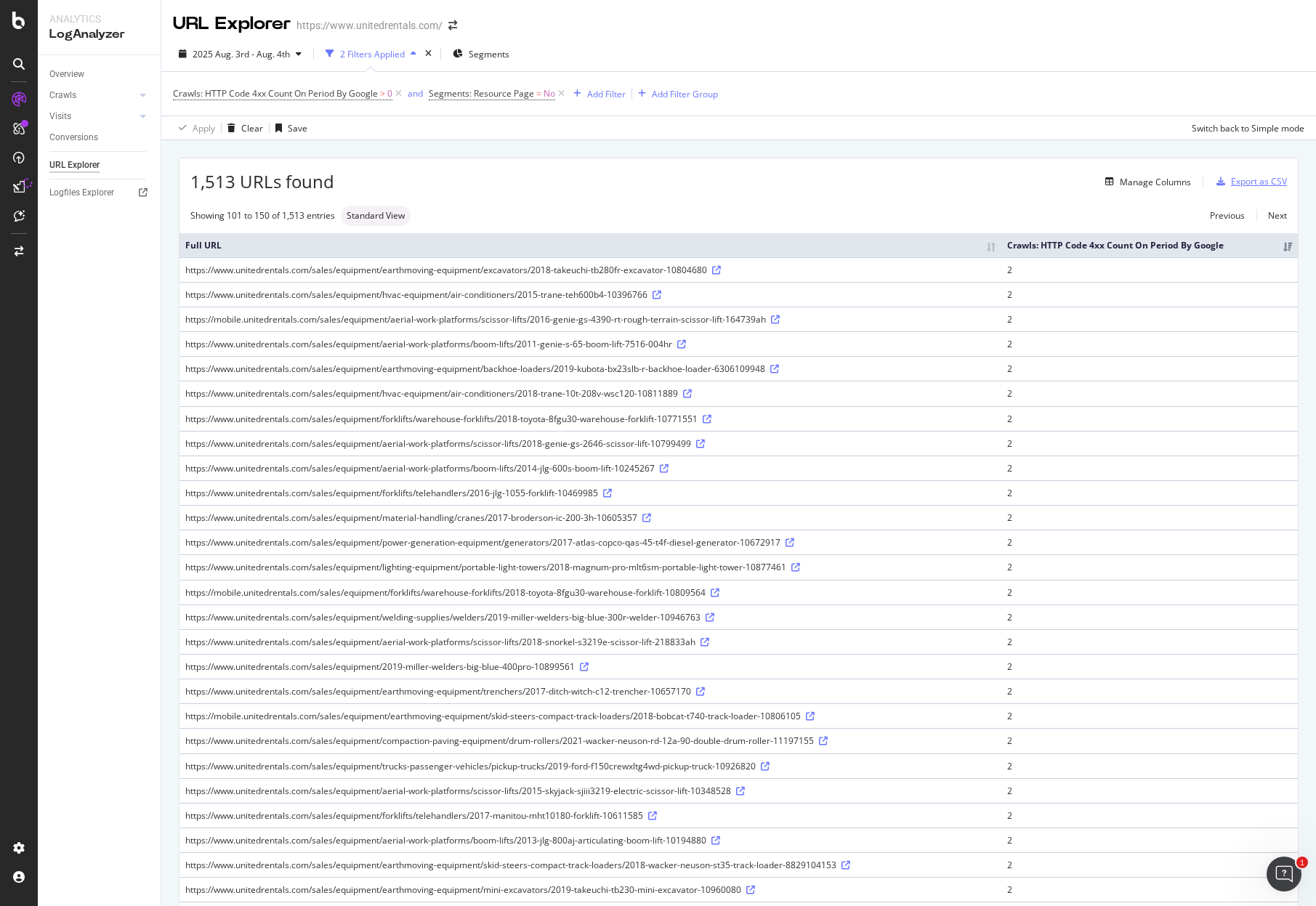 click on "Export as CSV" at bounding box center [1259, 181] 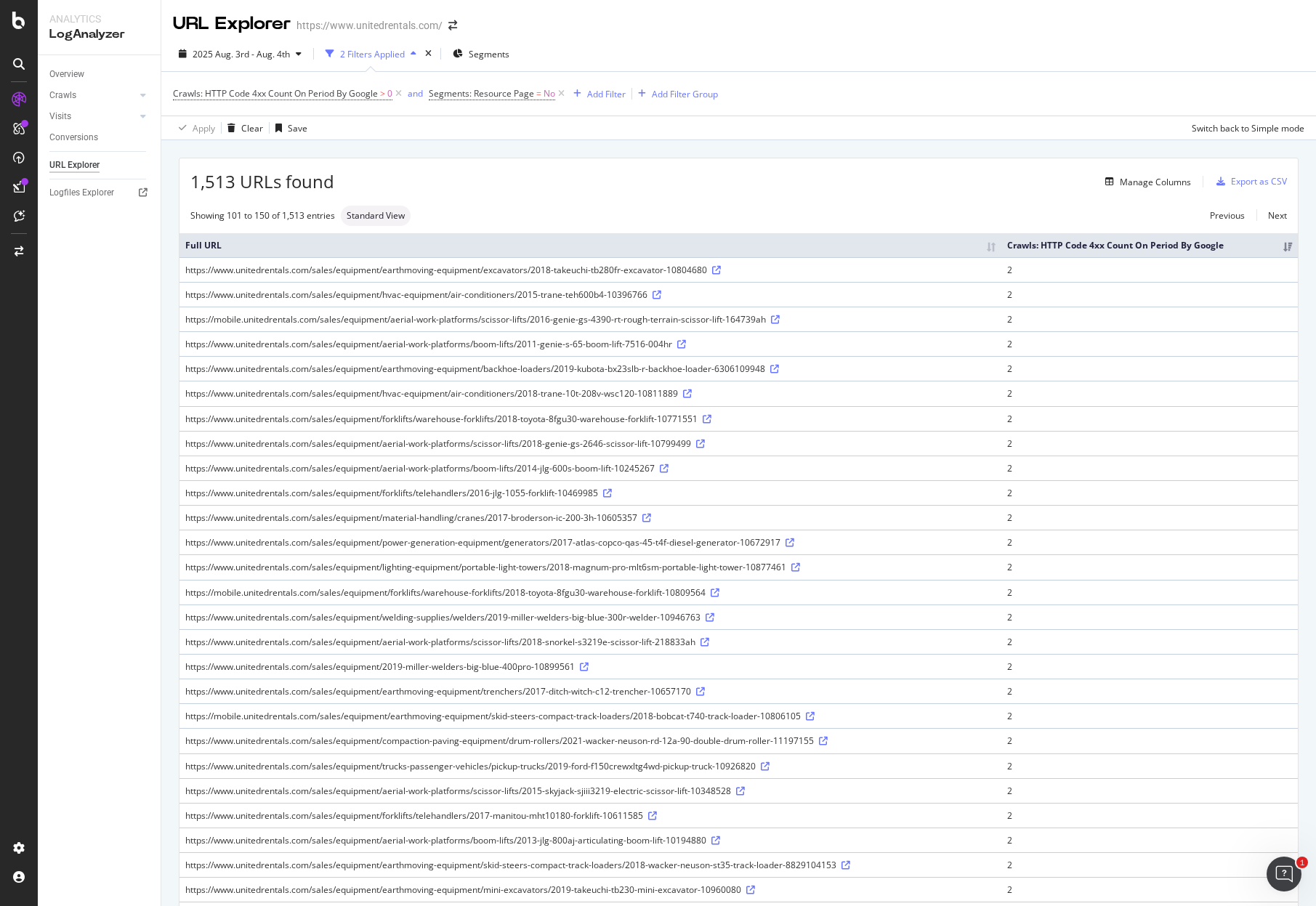 click on "URL Explorer https://www.unitedrentals.com/" at bounding box center (738, 18) 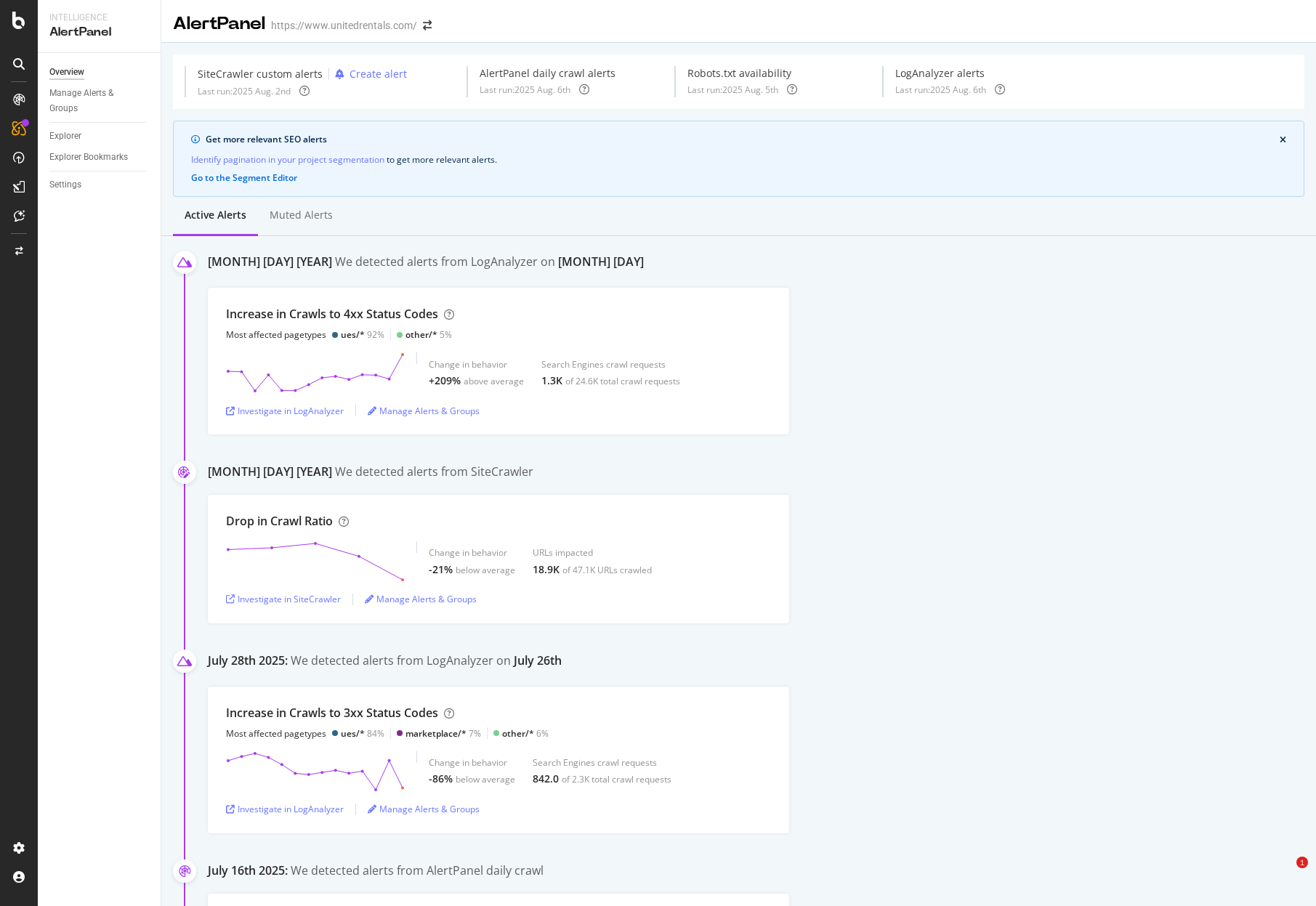 scroll, scrollTop: 0, scrollLeft: 0, axis: both 